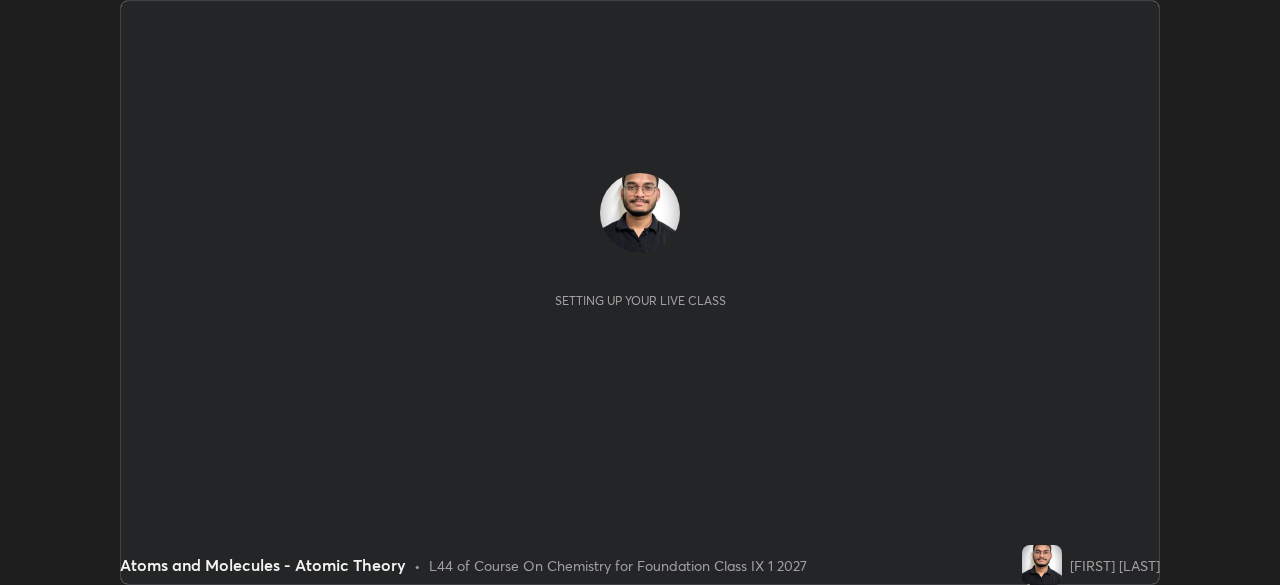 scroll, scrollTop: 0, scrollLeft: 0, axis: both 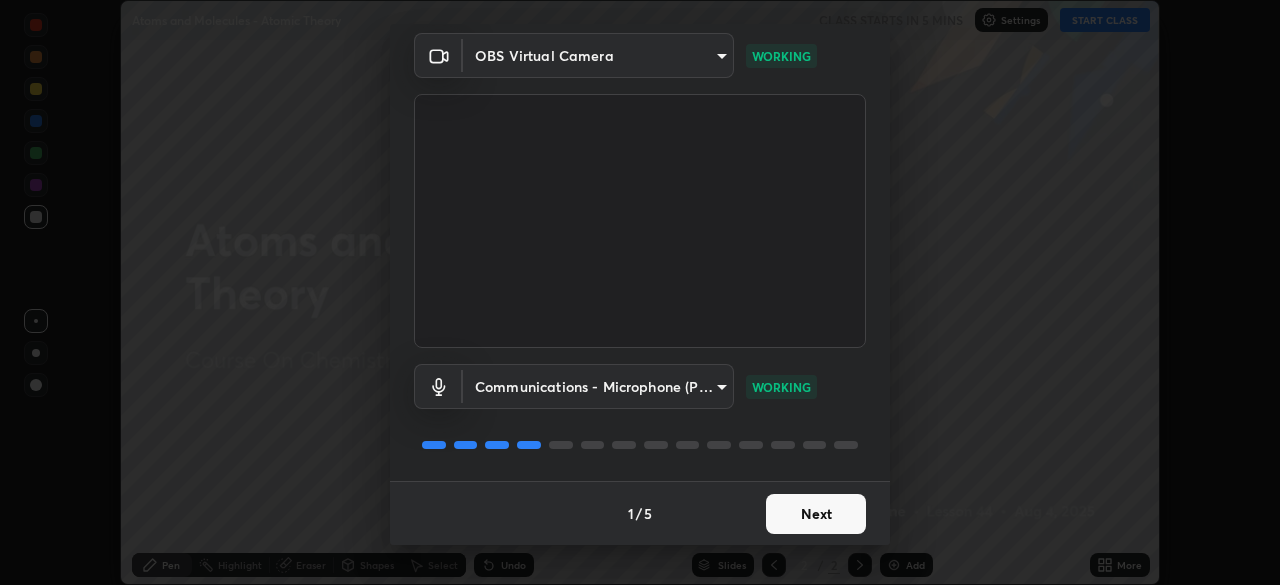 click on "Next" at bounding box center (816, 514) 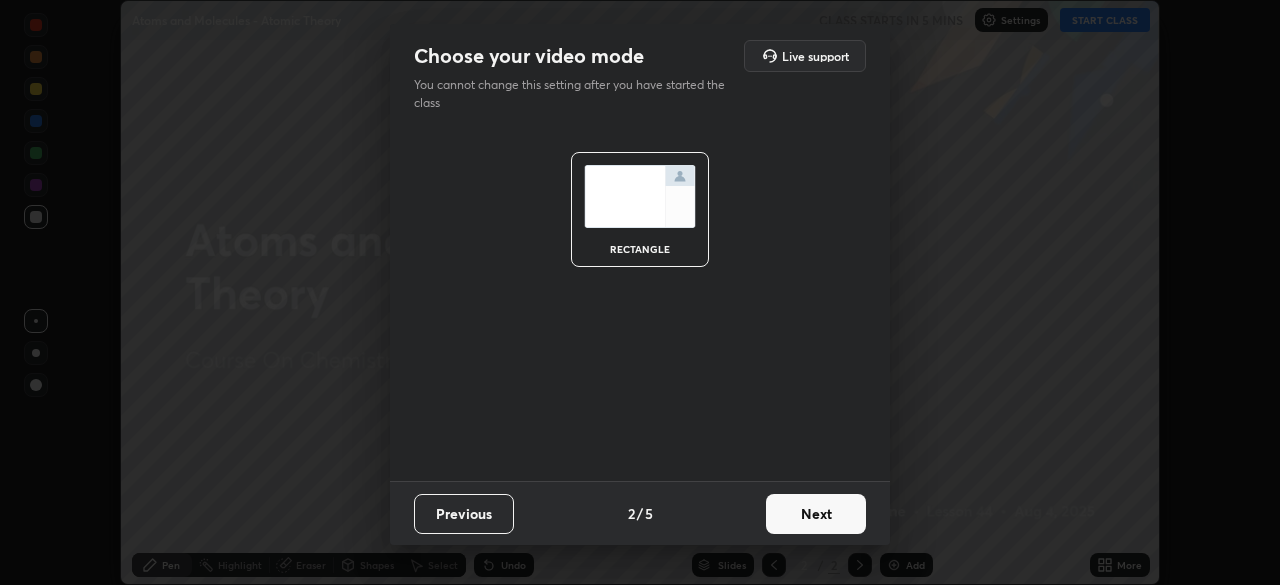 scroll, scrollTop: 0, scrollLeft: 0, axis: both 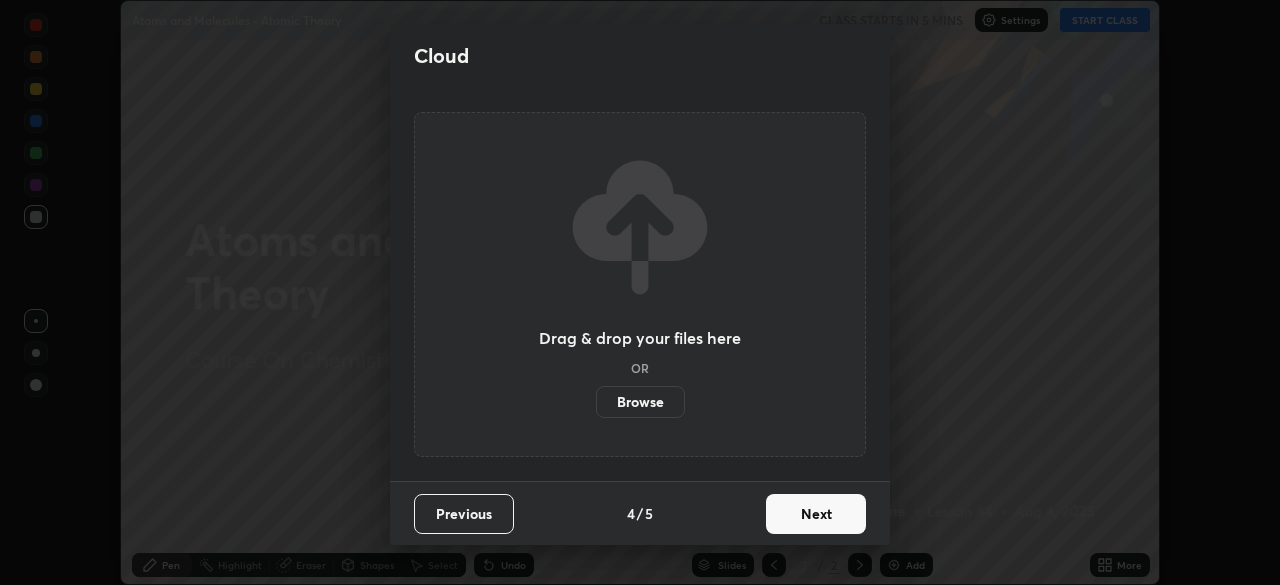 click on "Next" at bounding box center [816, 514] 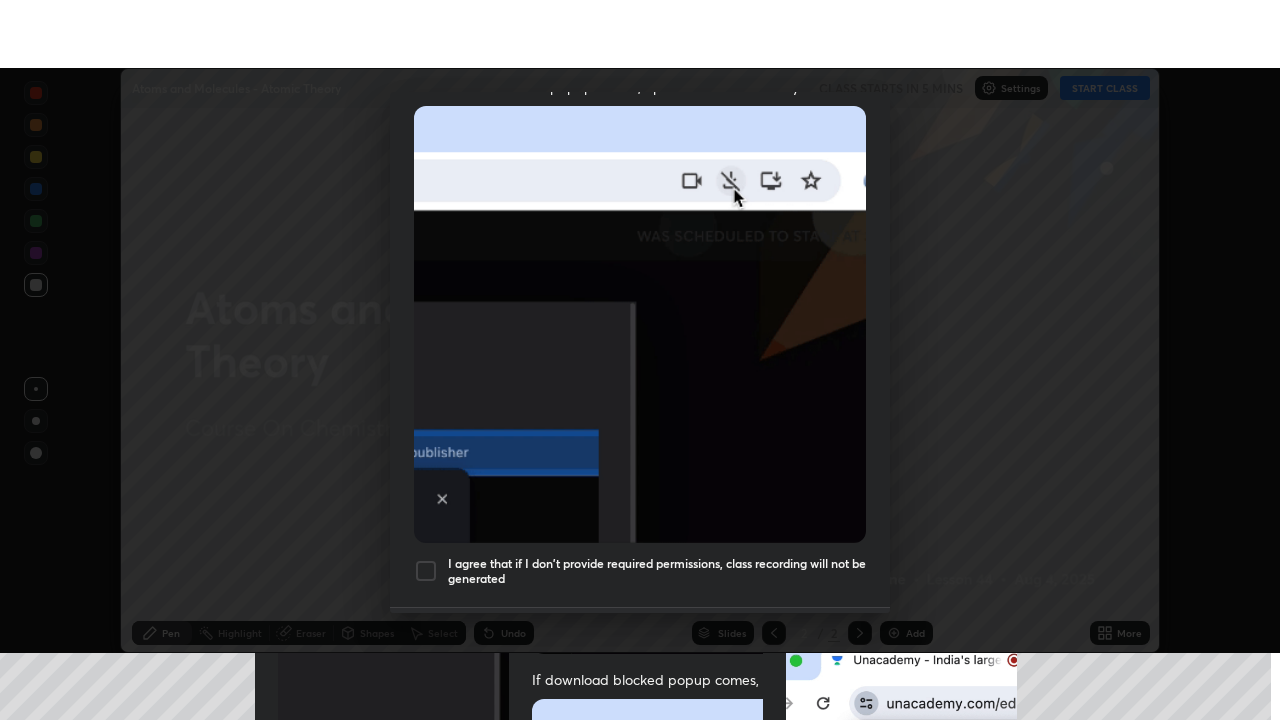 scroll, scrollTop: 479, scrollLeft: 0, axis: vertical 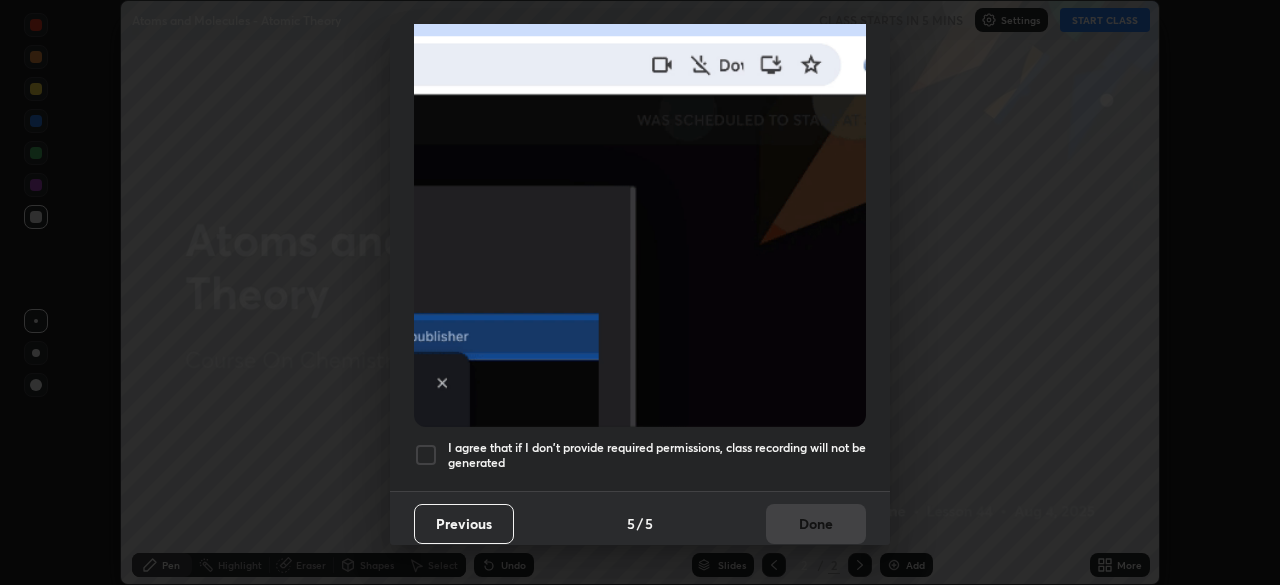 click on "I agree that if I don't provide required permissions, class recording will not be generated" at bounding box center (640, 455) 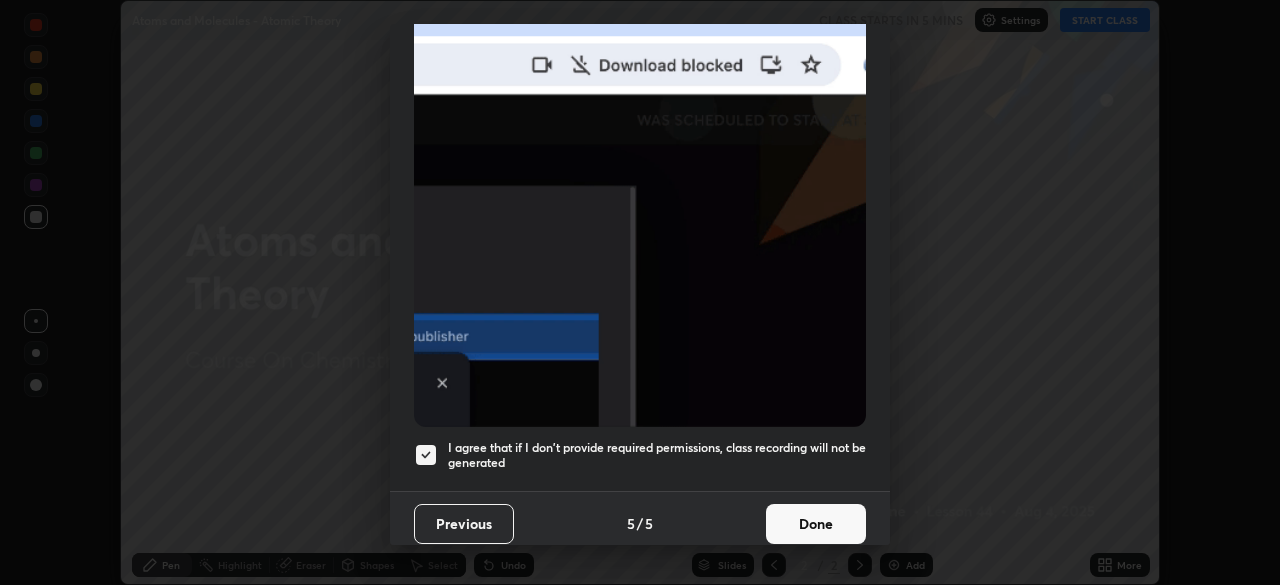 click on "Done" at bounding box center [816, 524] 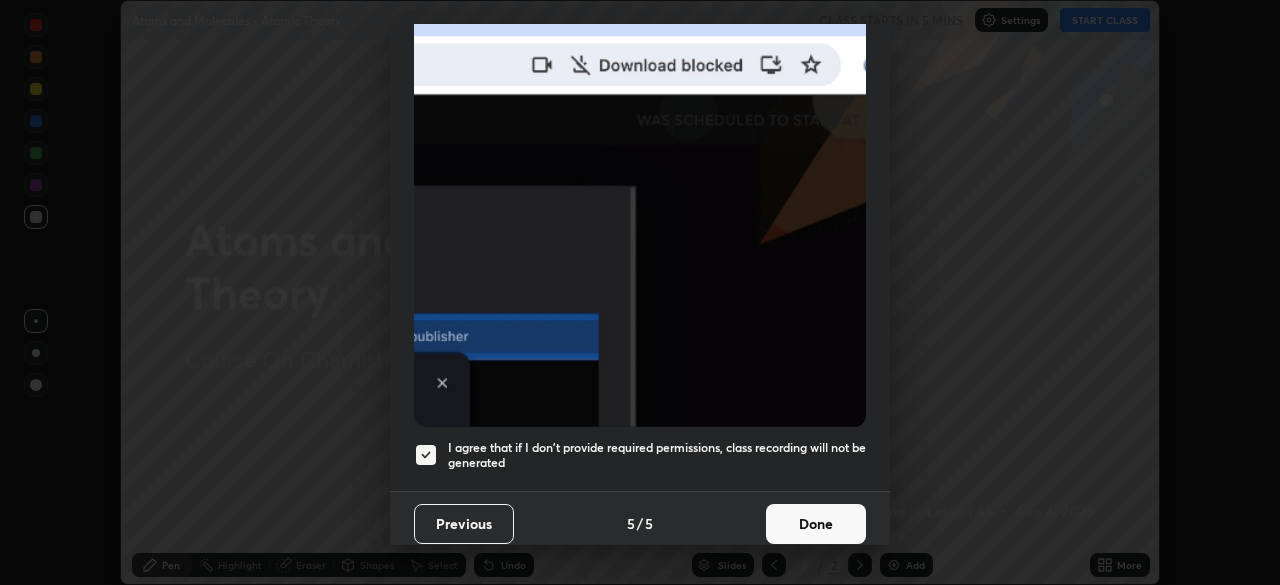 click on "Allow "Download multiple files" if prompted: If download blocked popup comes, open it and then "Always allow": I agree that if I don't provide required permissions, class recording will not be generated" at bounding box center (640, 70) 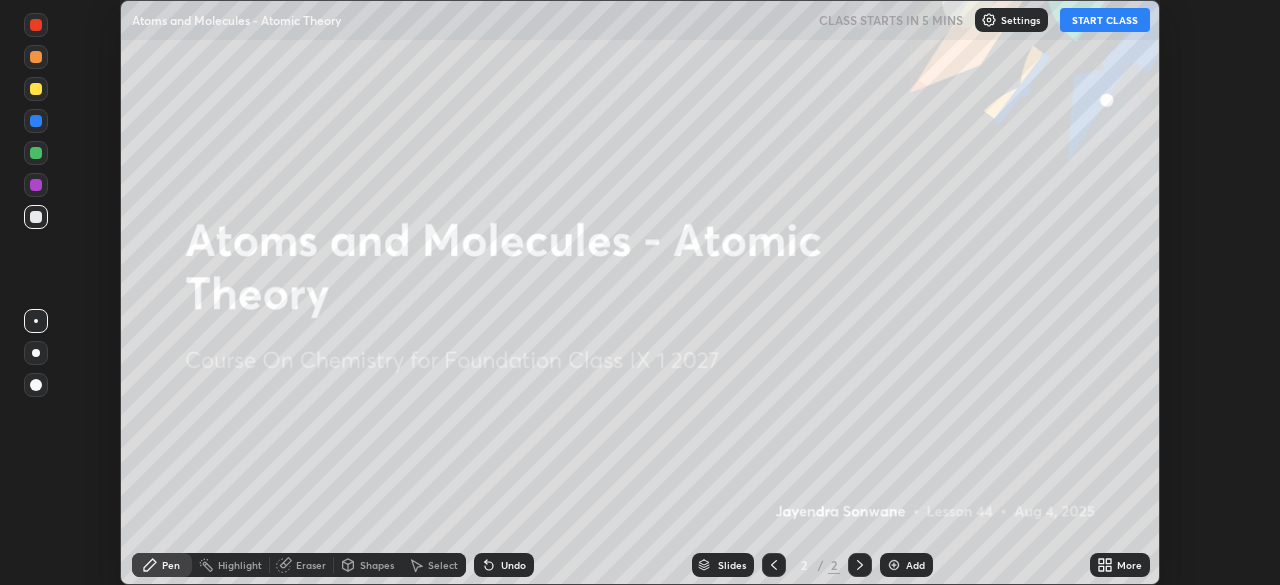 click 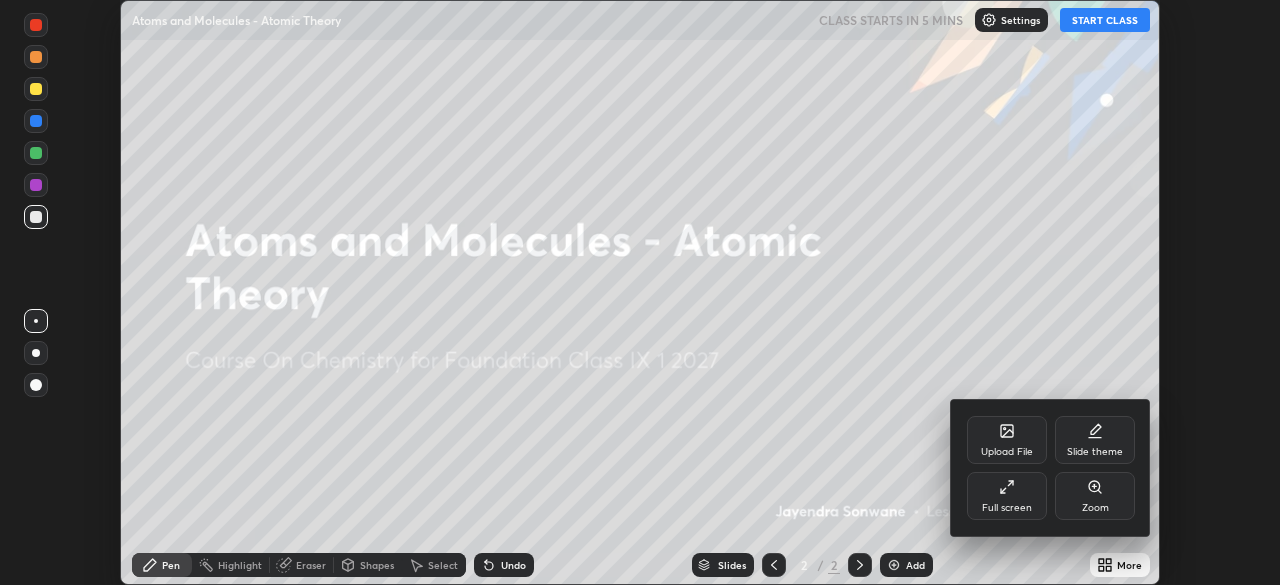 click on "Full screen" at bounding box center [1007, 496] 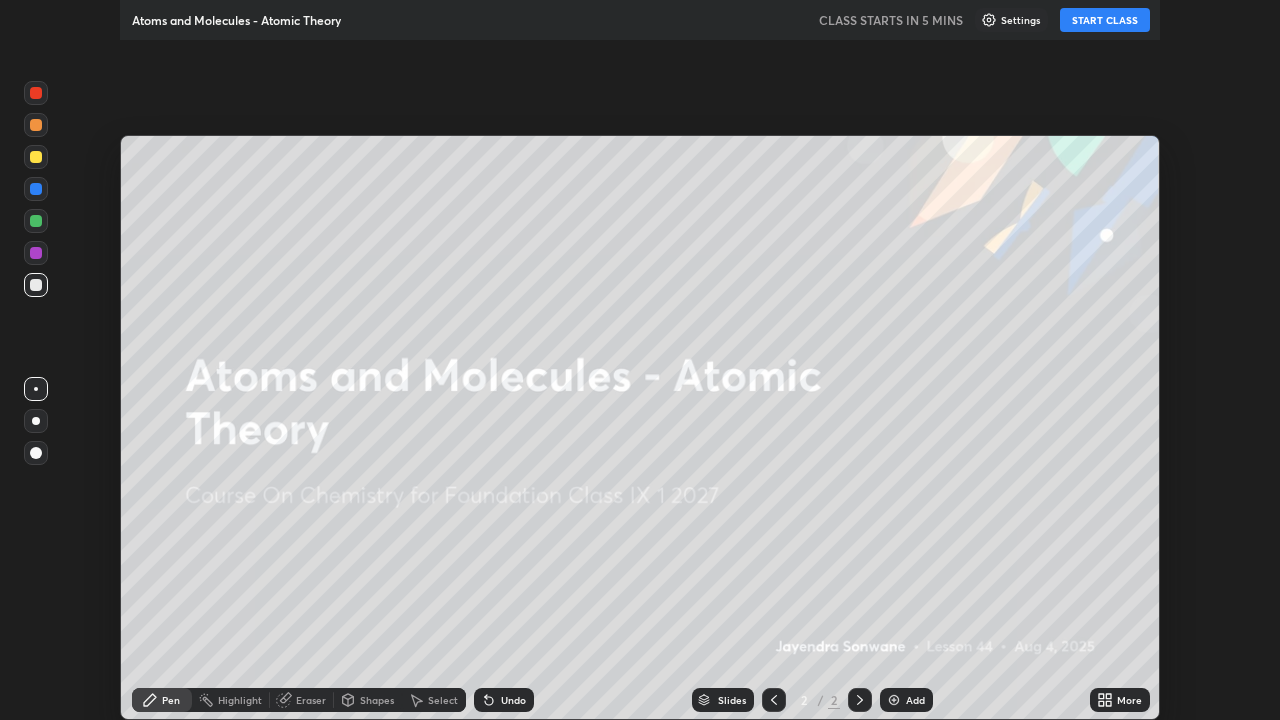 scroll, scrollTop: 99280, scrollLeft: 98720, axis: both 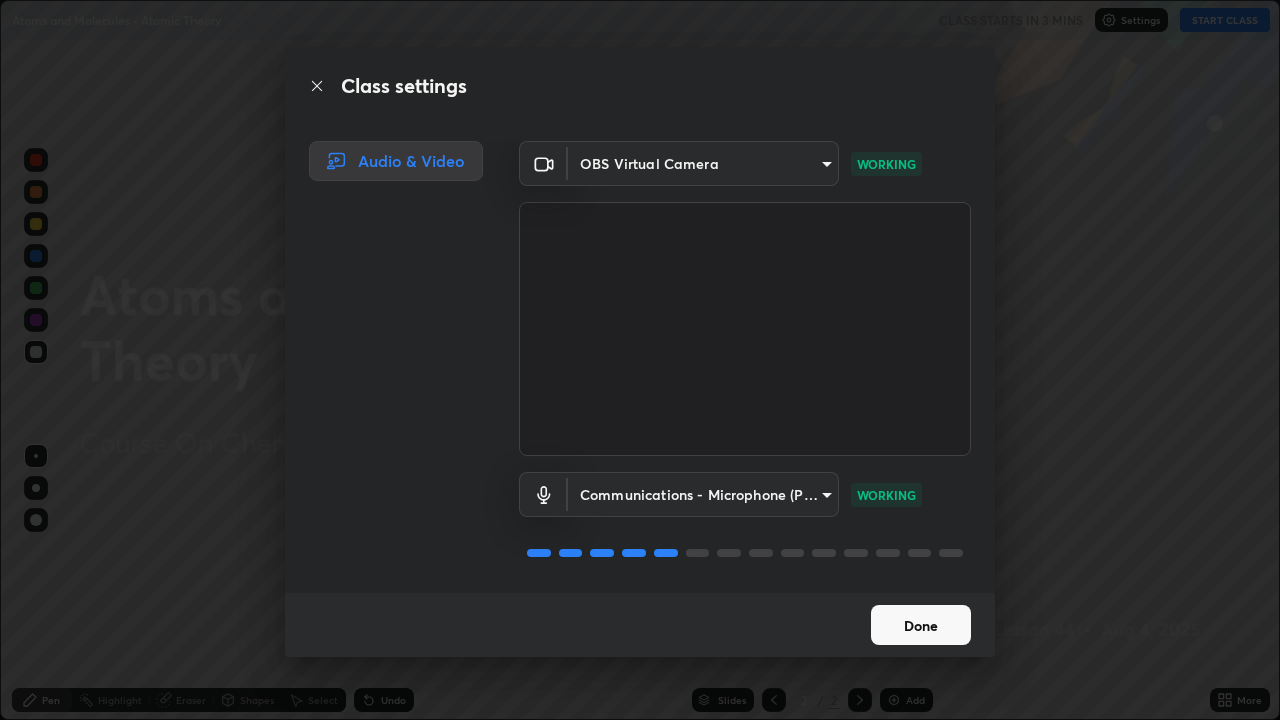 click on "Done" at bounding box center [921, 625] 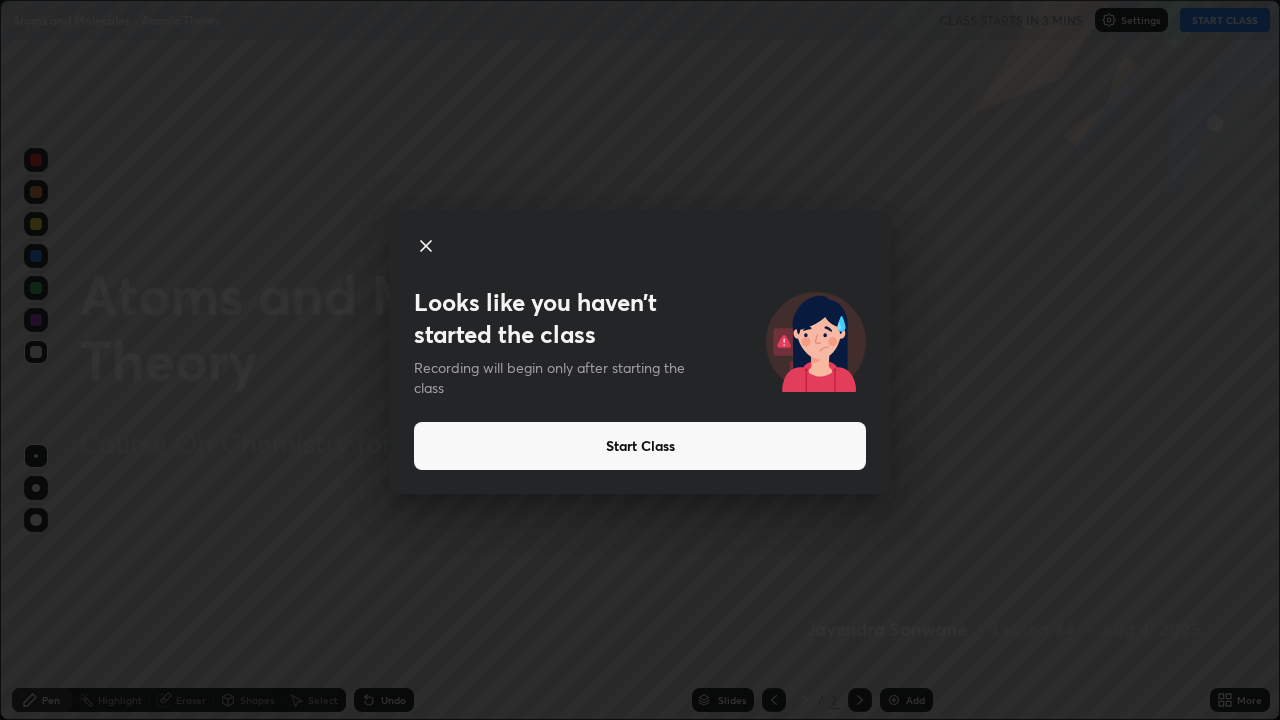 click 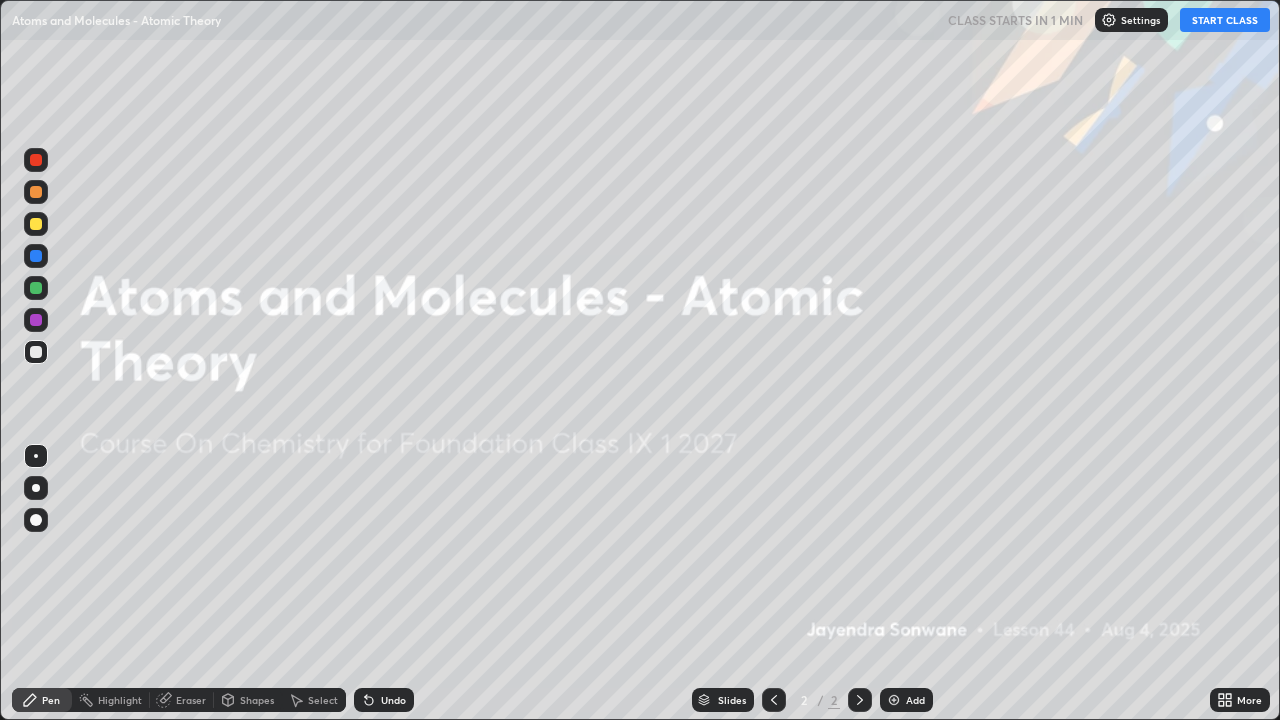 click on "START CLASS" at bounding box center [1225, 20] 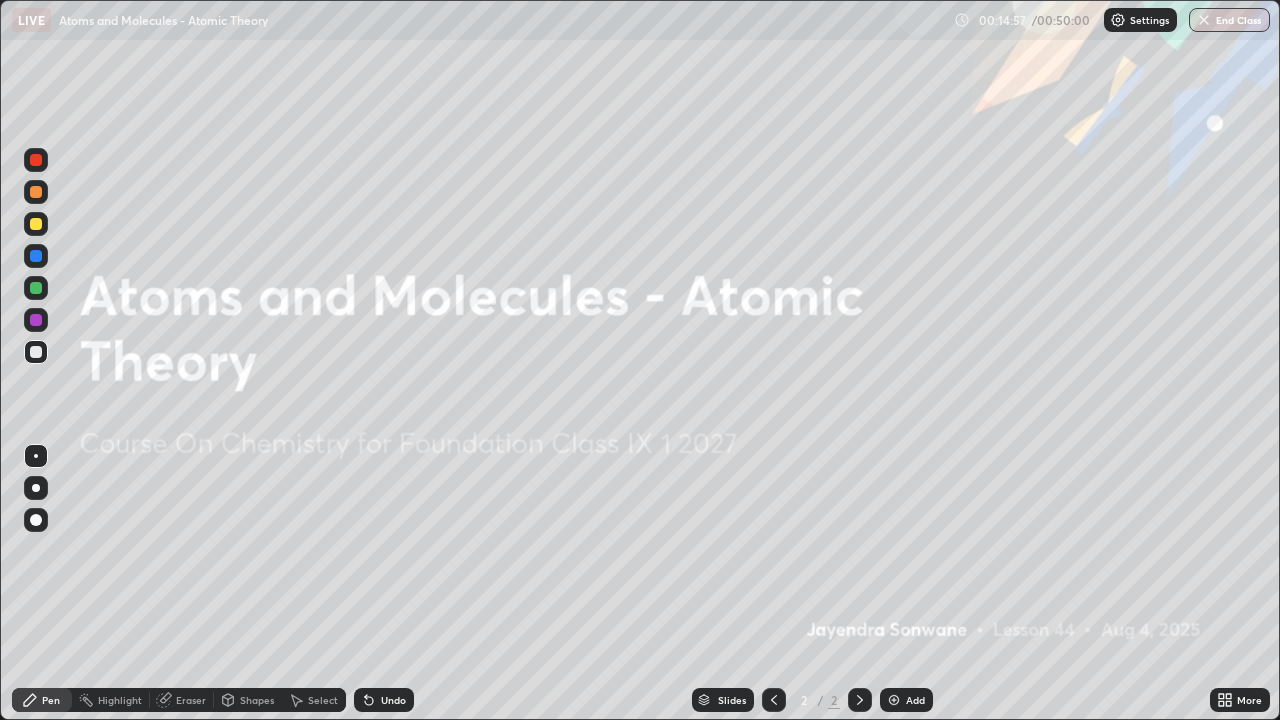 click on "Add" at bounding box center (915, 700) 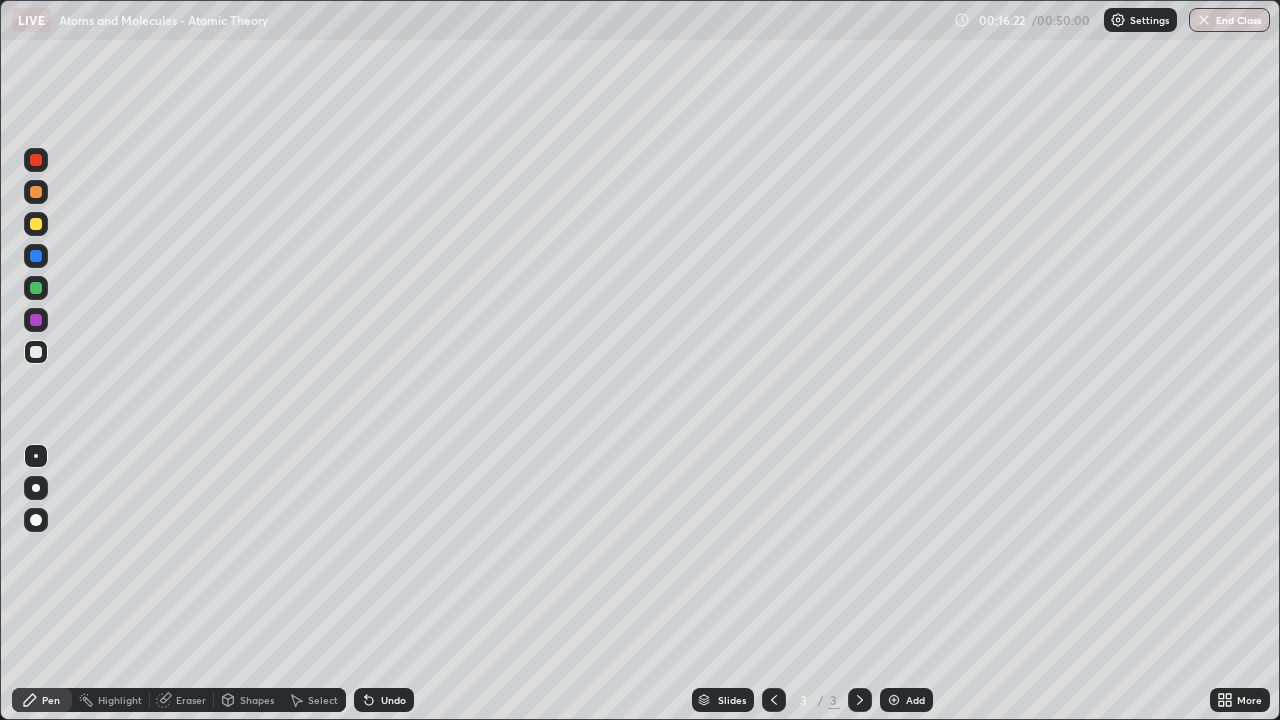 click at bounding box center [36, 288] 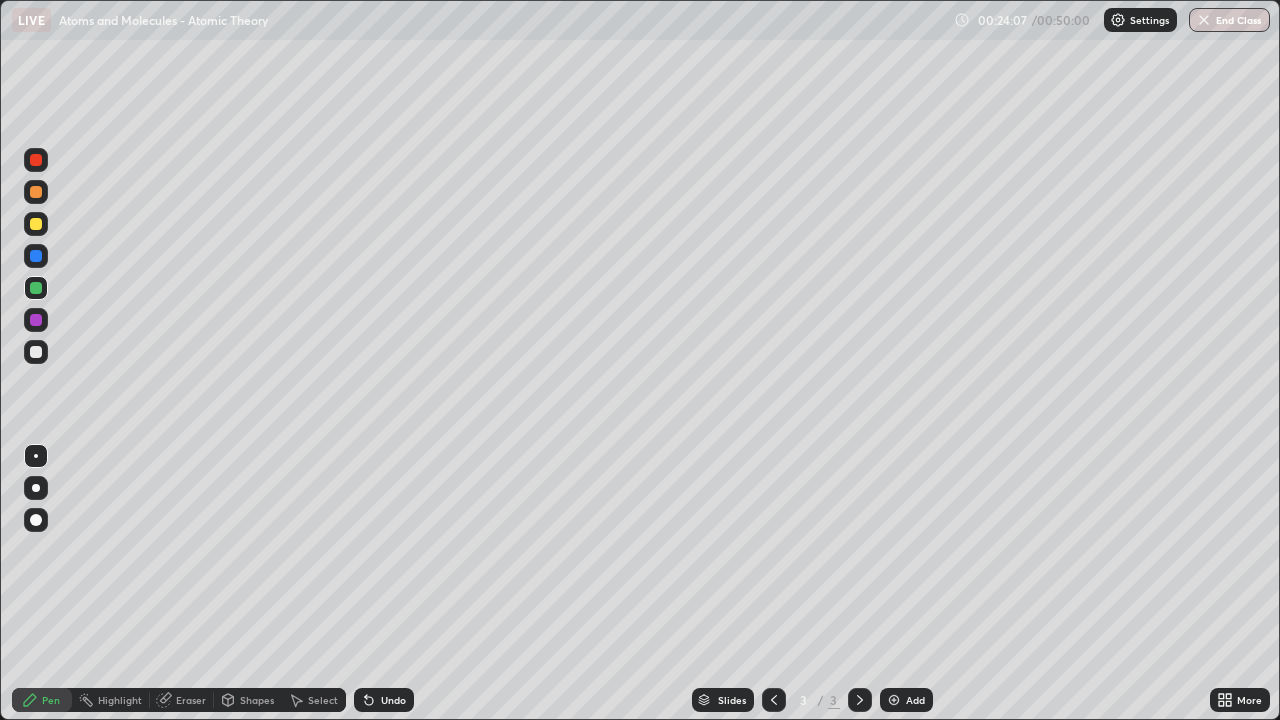 click 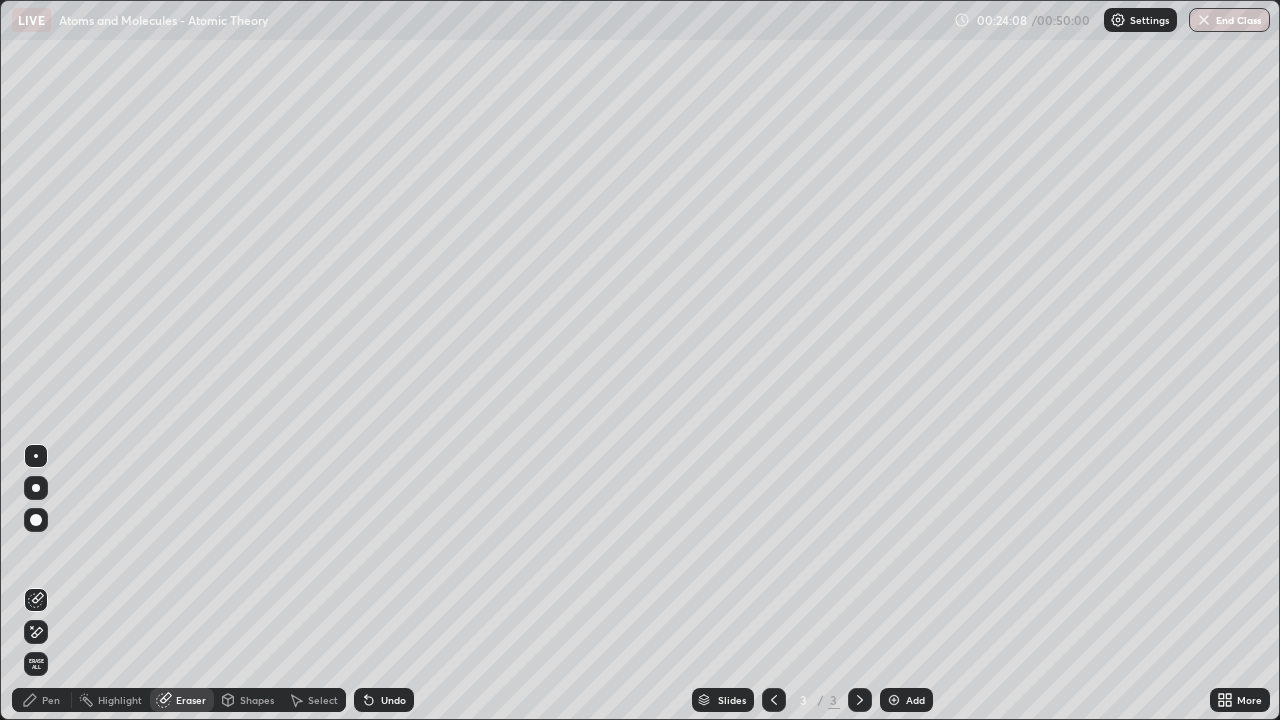 click on "Erase all" at bounding box center [36, 664] 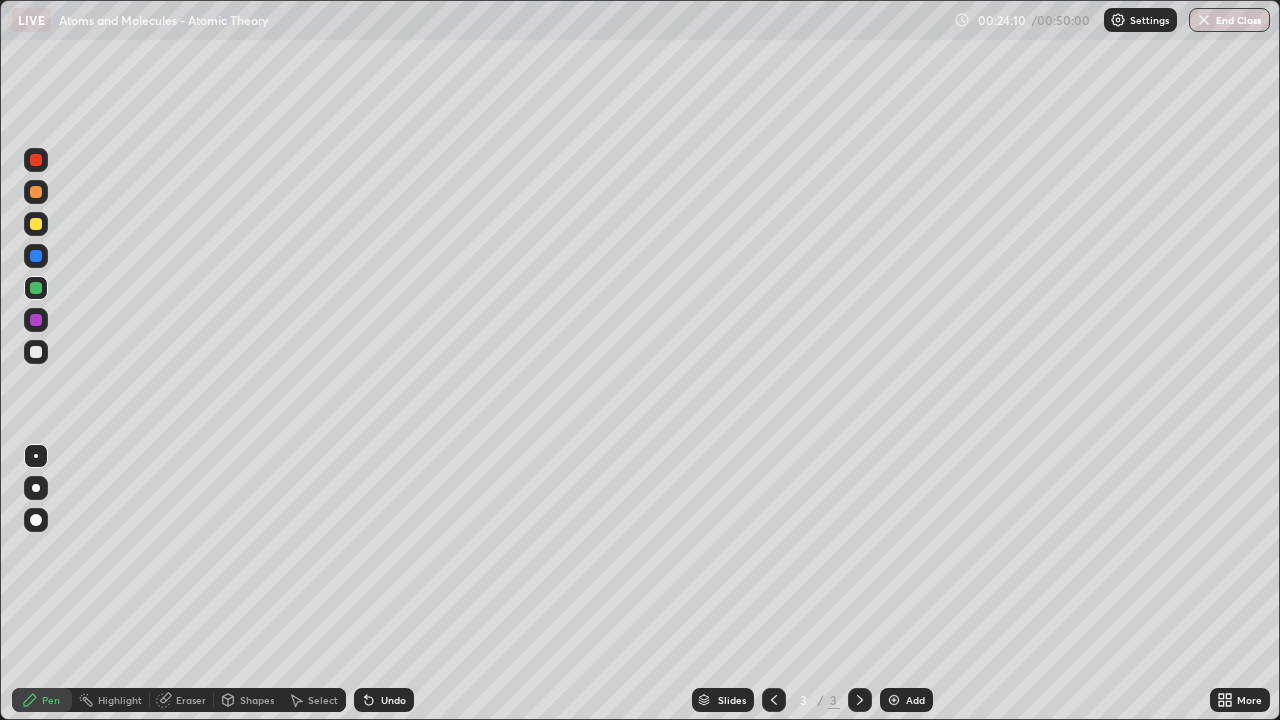 click 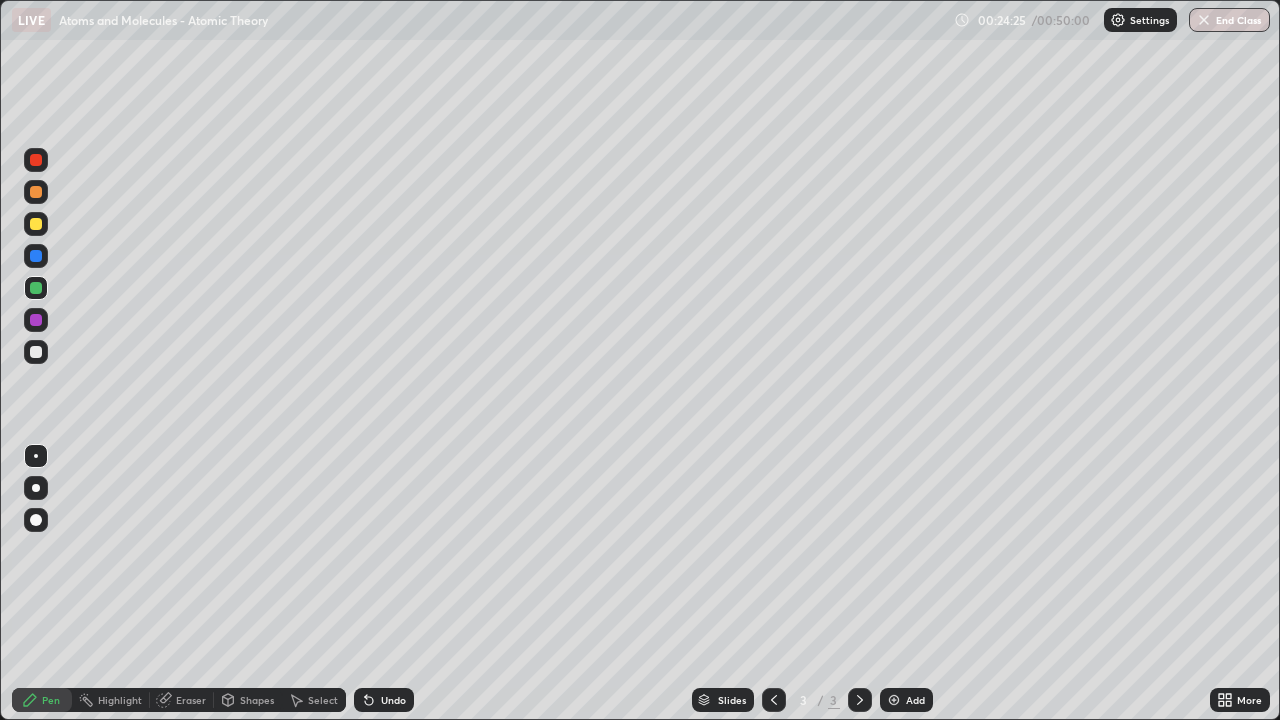 click at bounding box center (36, 352) 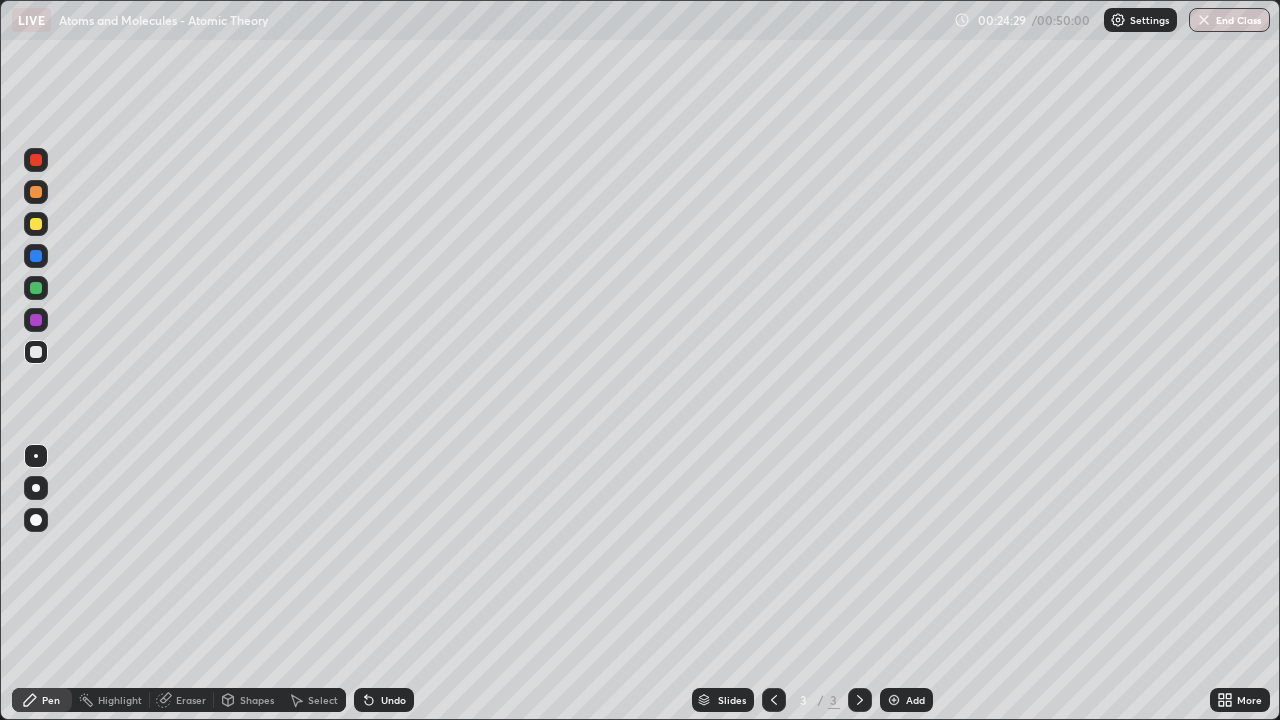 click on "Undo" at bounding box center (384, 700) 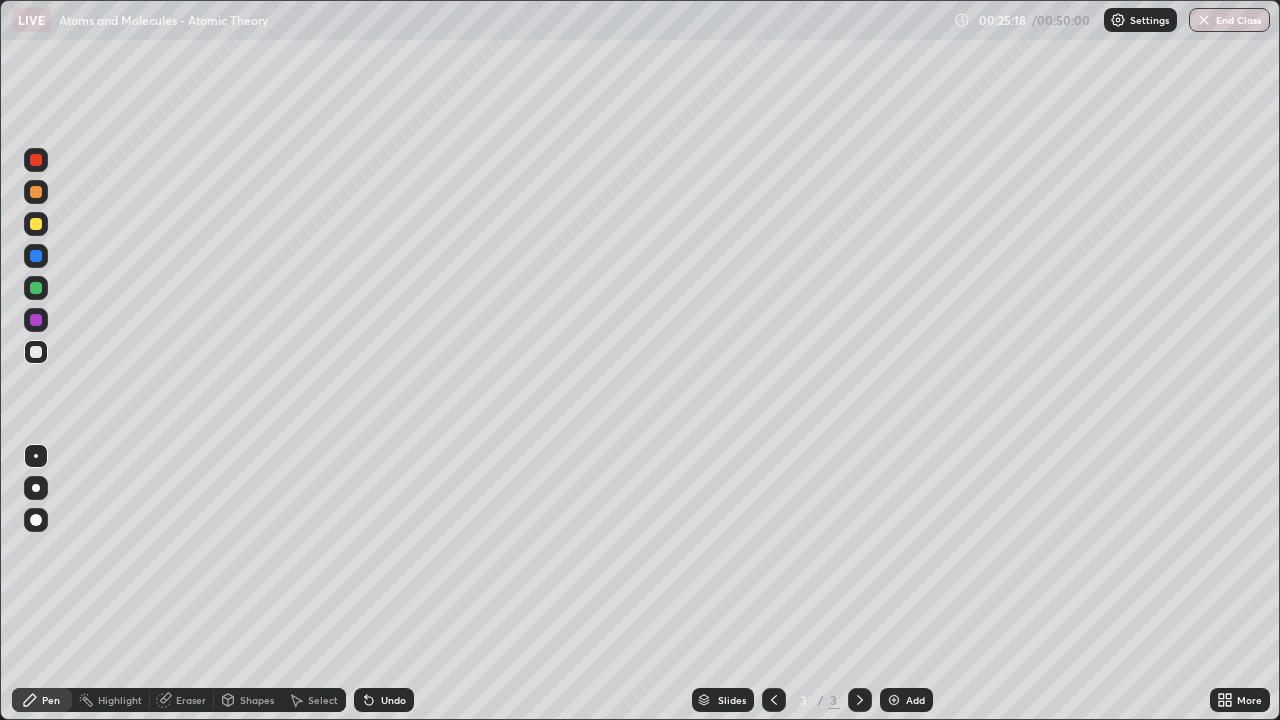 click on "Undo" at bounding box center (384, 700) 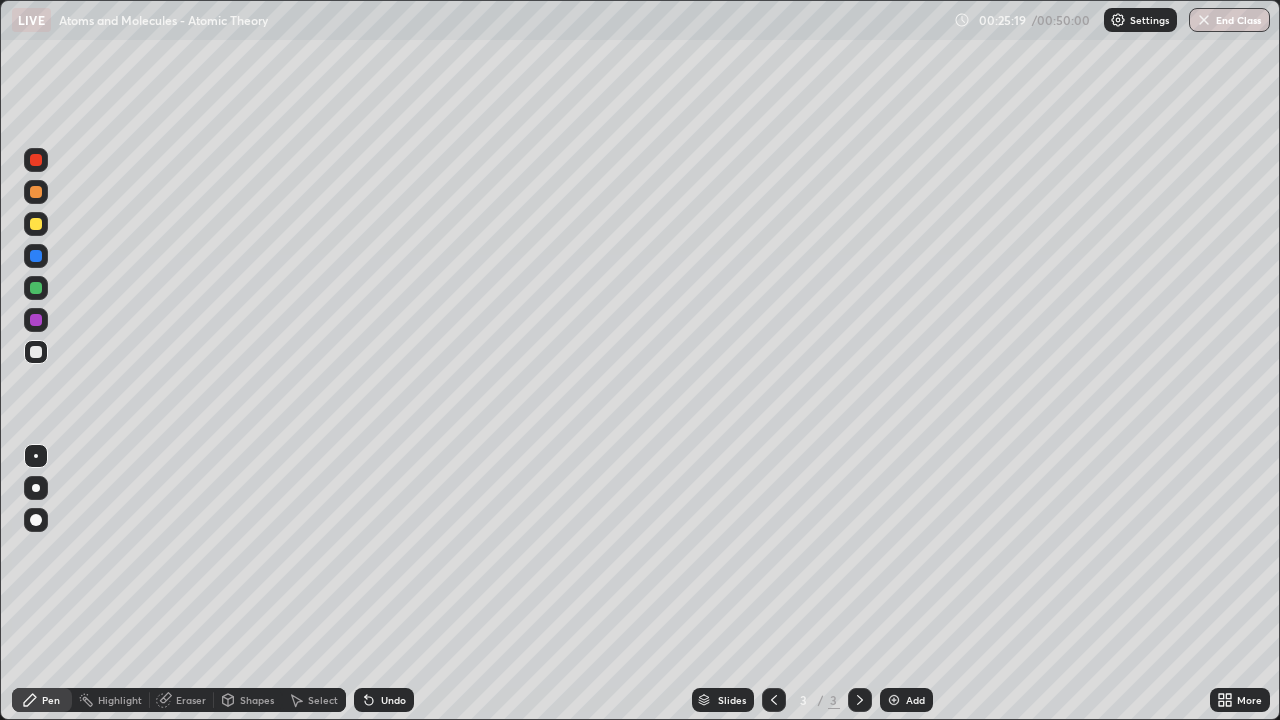 click on "Undo" at bounding box center [384, 700] 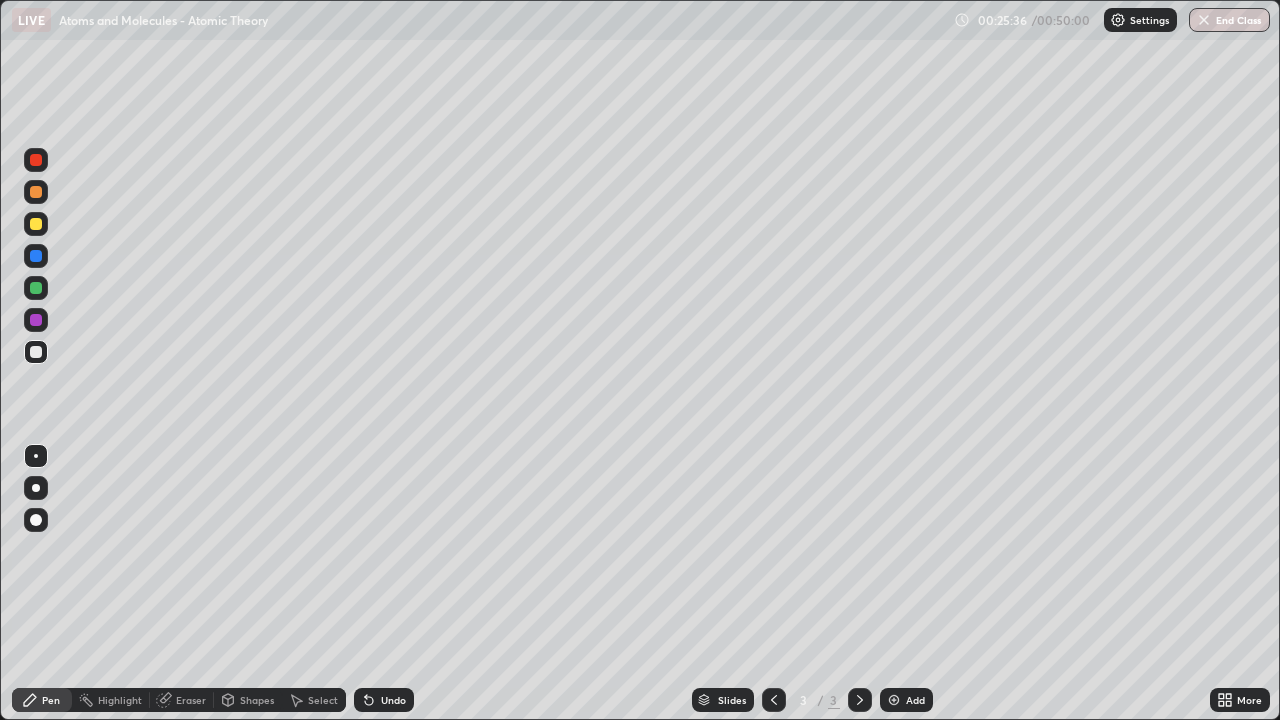 click on "Undo" at bounding box center (384, 700) 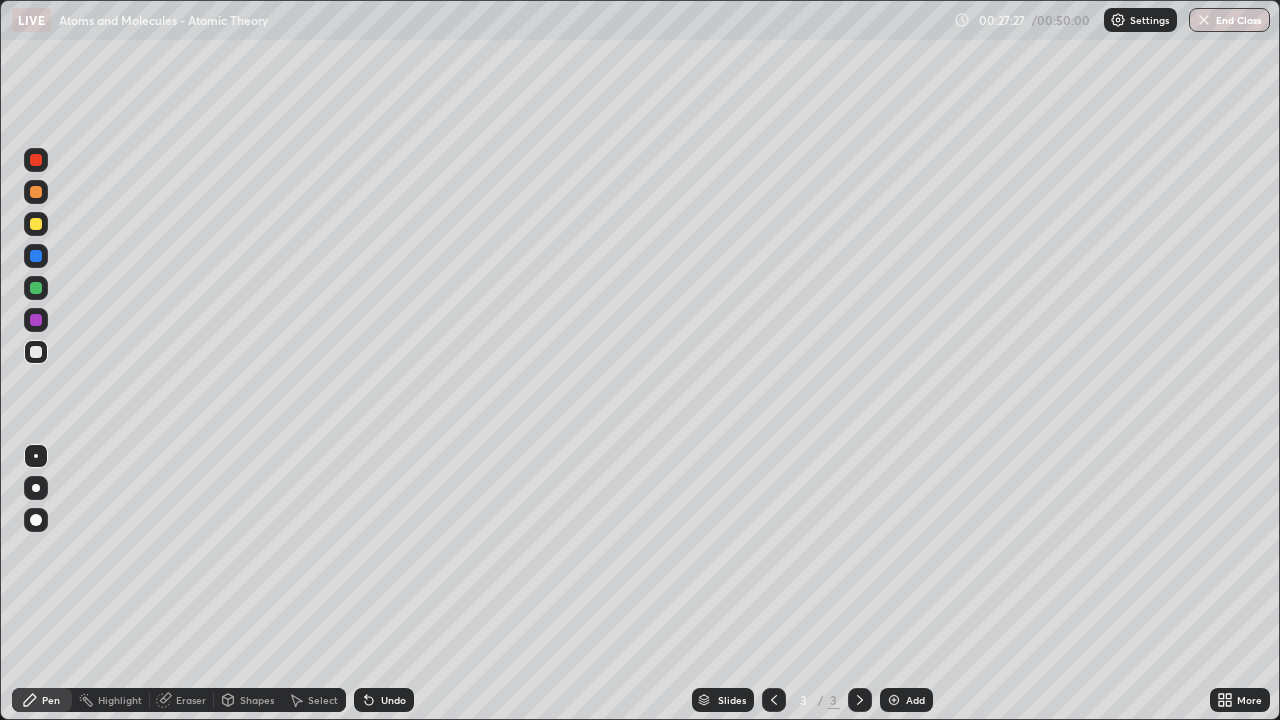click on "Undo" at bounding box center [393, 700] 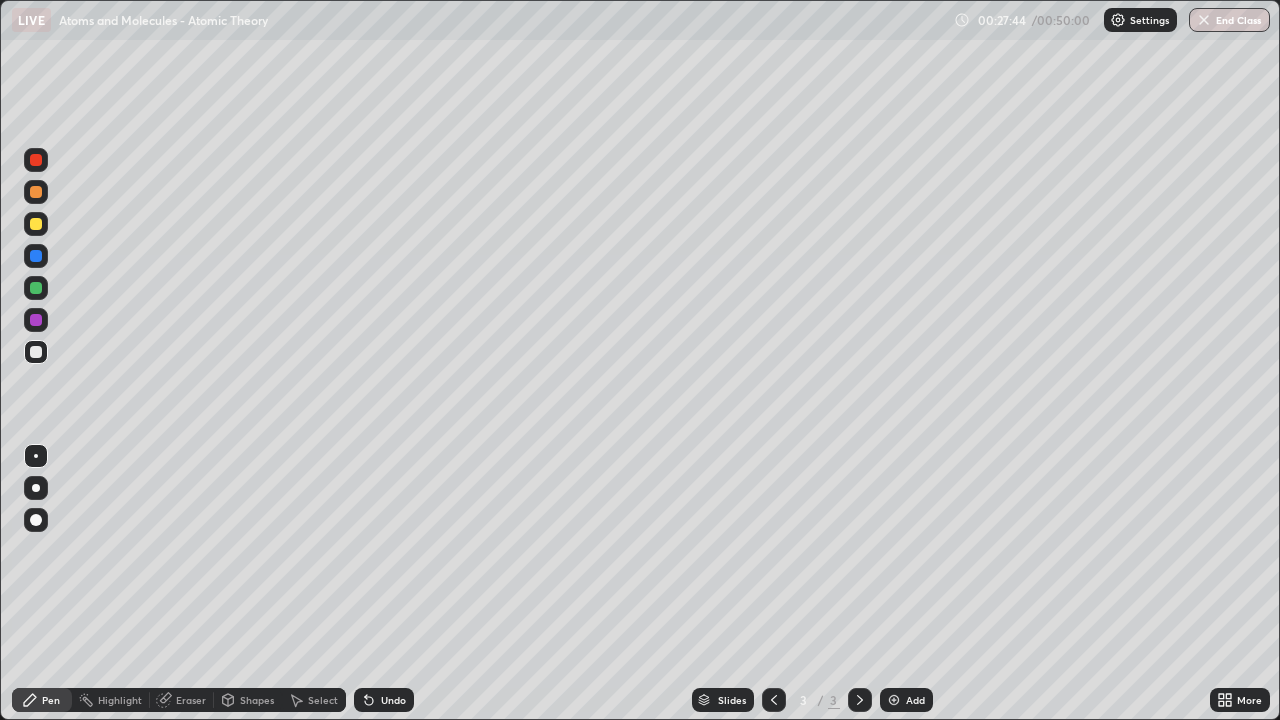 click on "Undo" at bounding box center (384, 700) 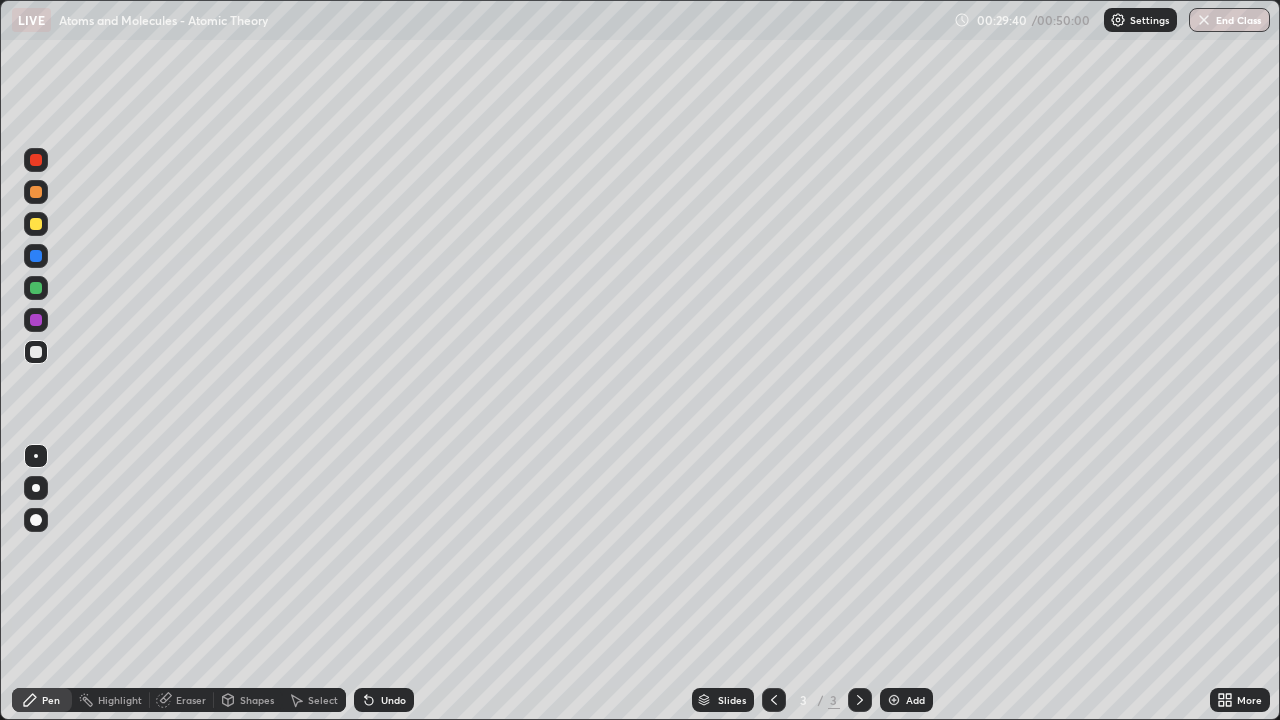 click on "Undo" at bounding box center (393, 700) 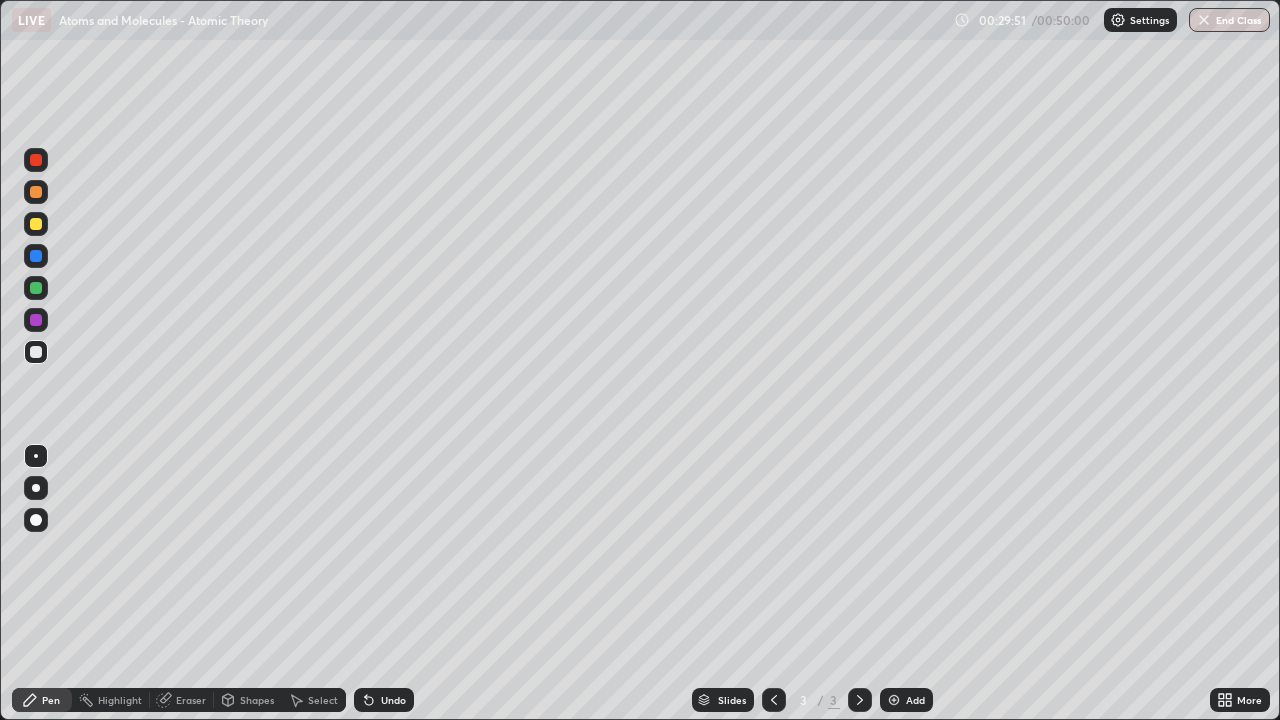 click 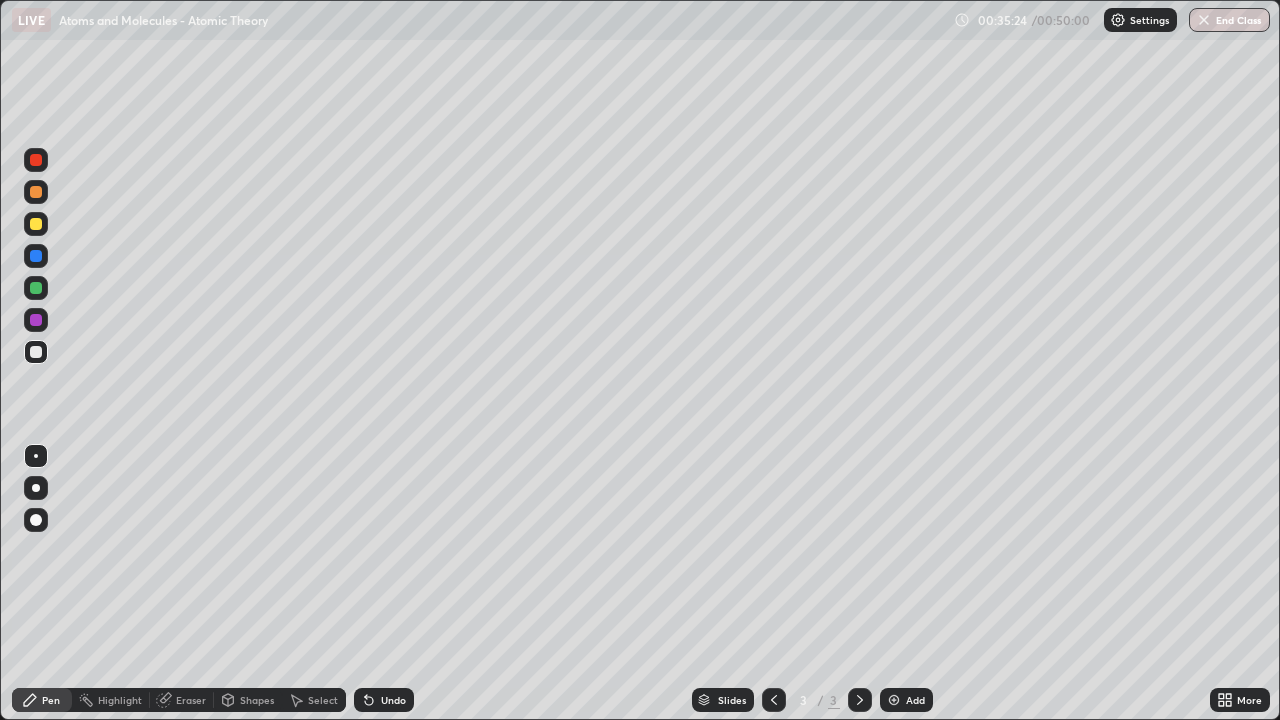 click at bounding box center (36, 288) 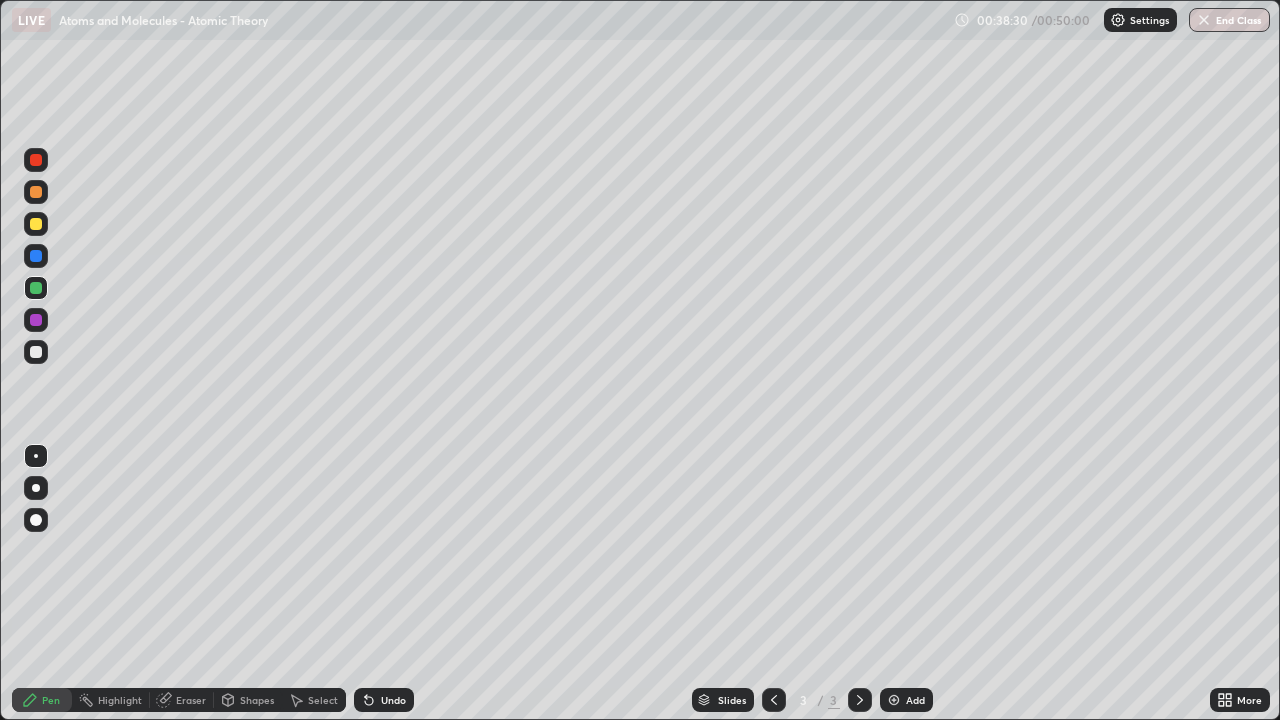 click on "Add" at bounding box center (906, 700) 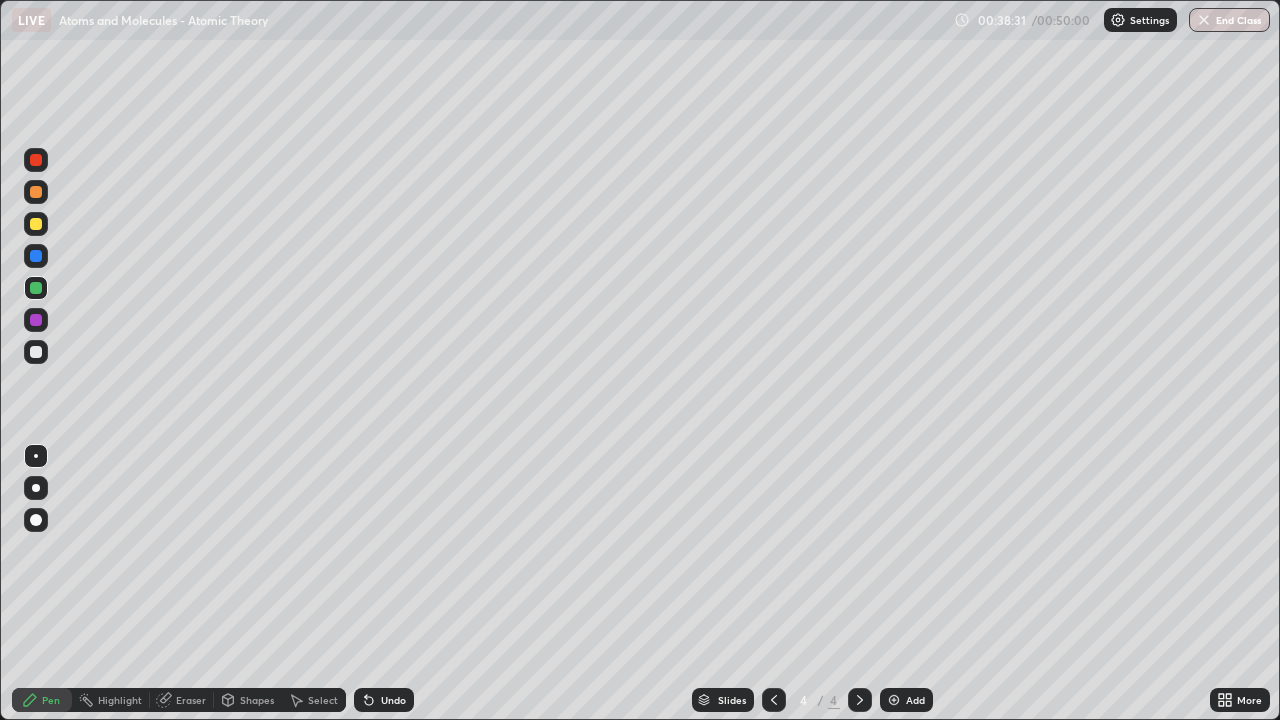 click 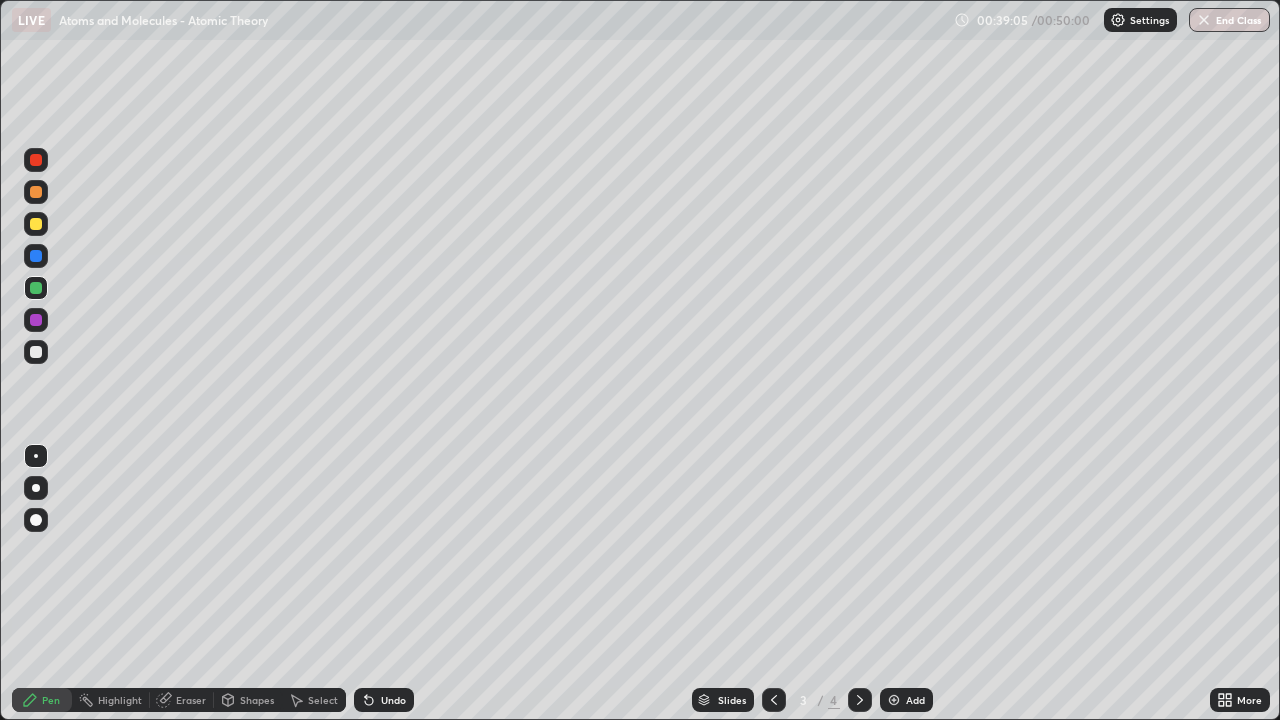 click 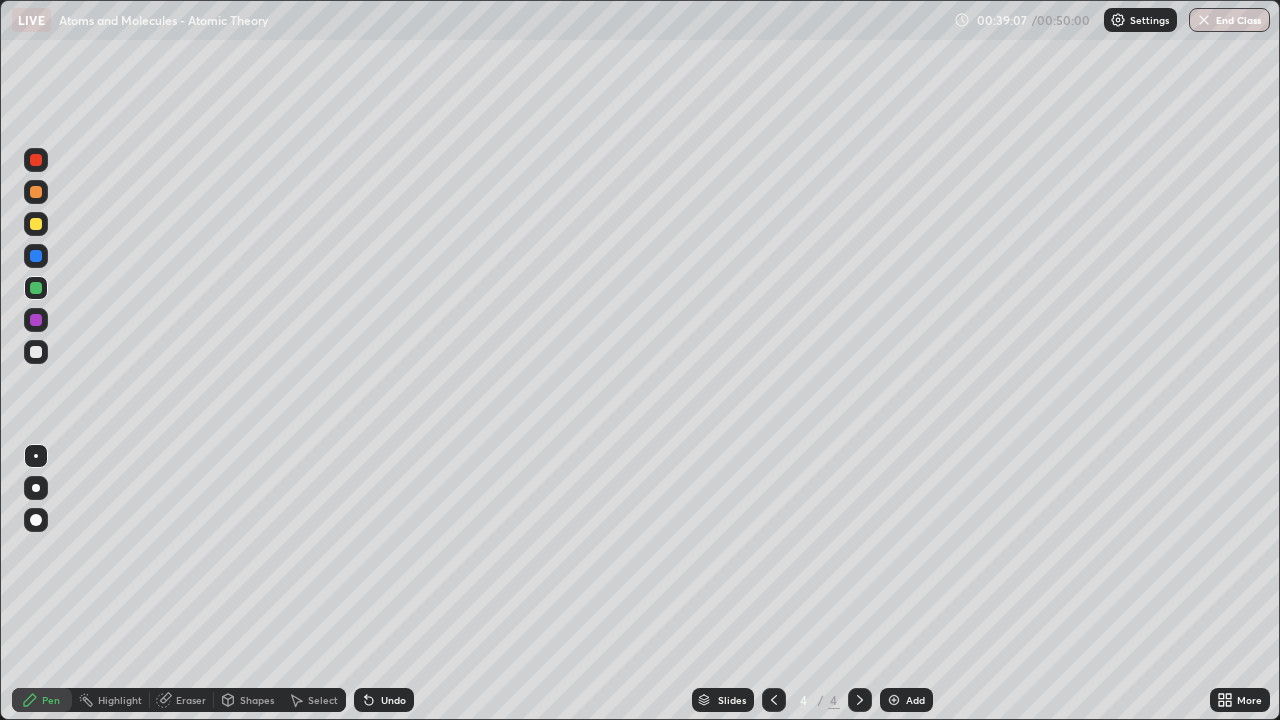 click at bounding box center [36, 352] 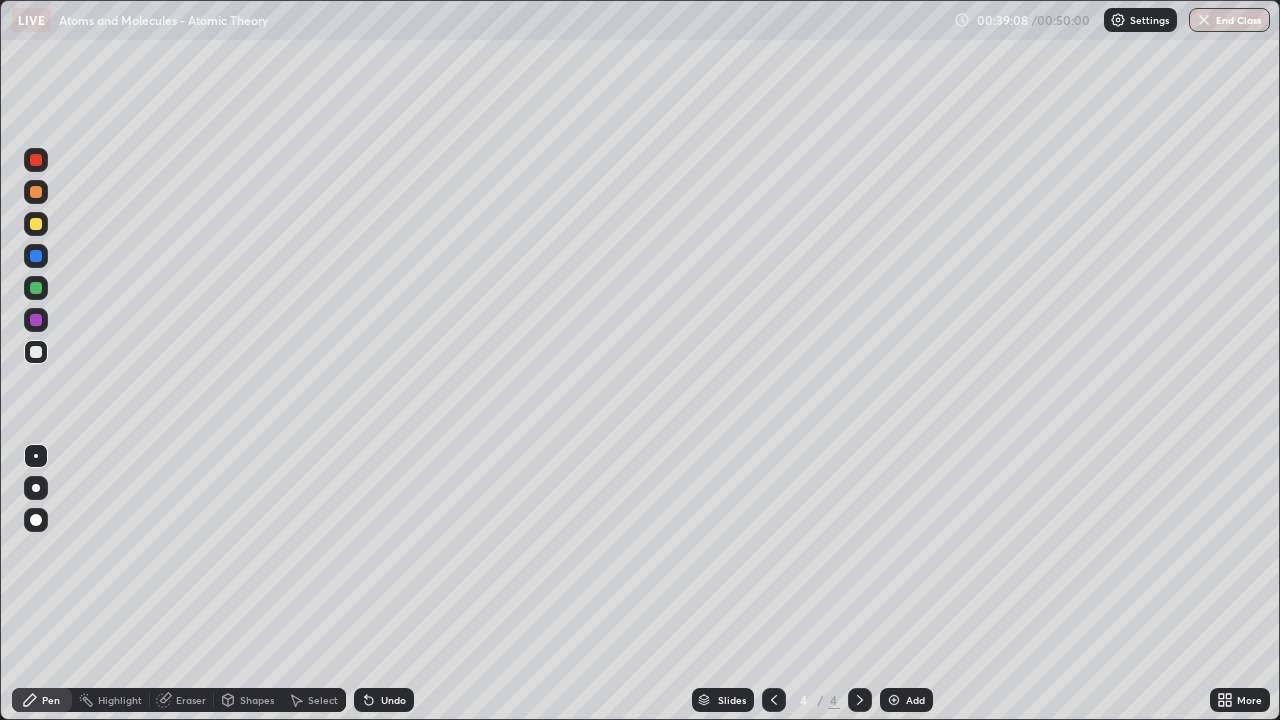 click at bounding box center [36, 288] 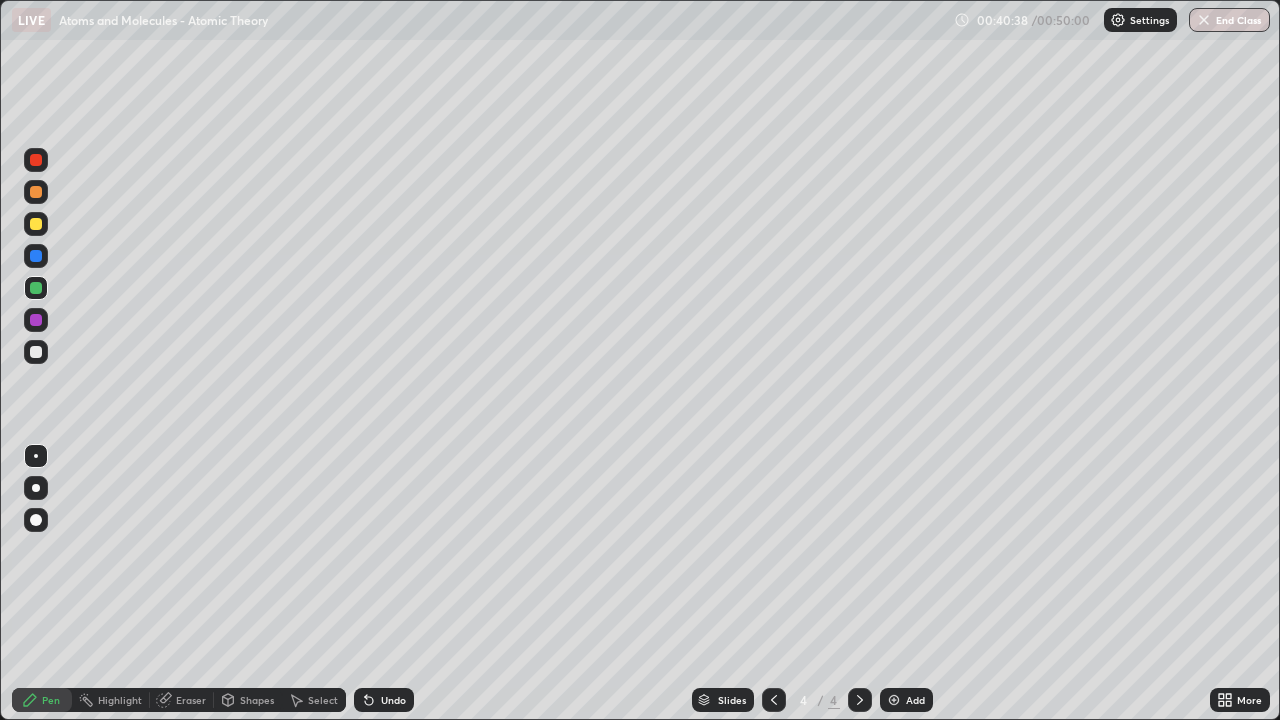 click at bounding box center [36, 352] 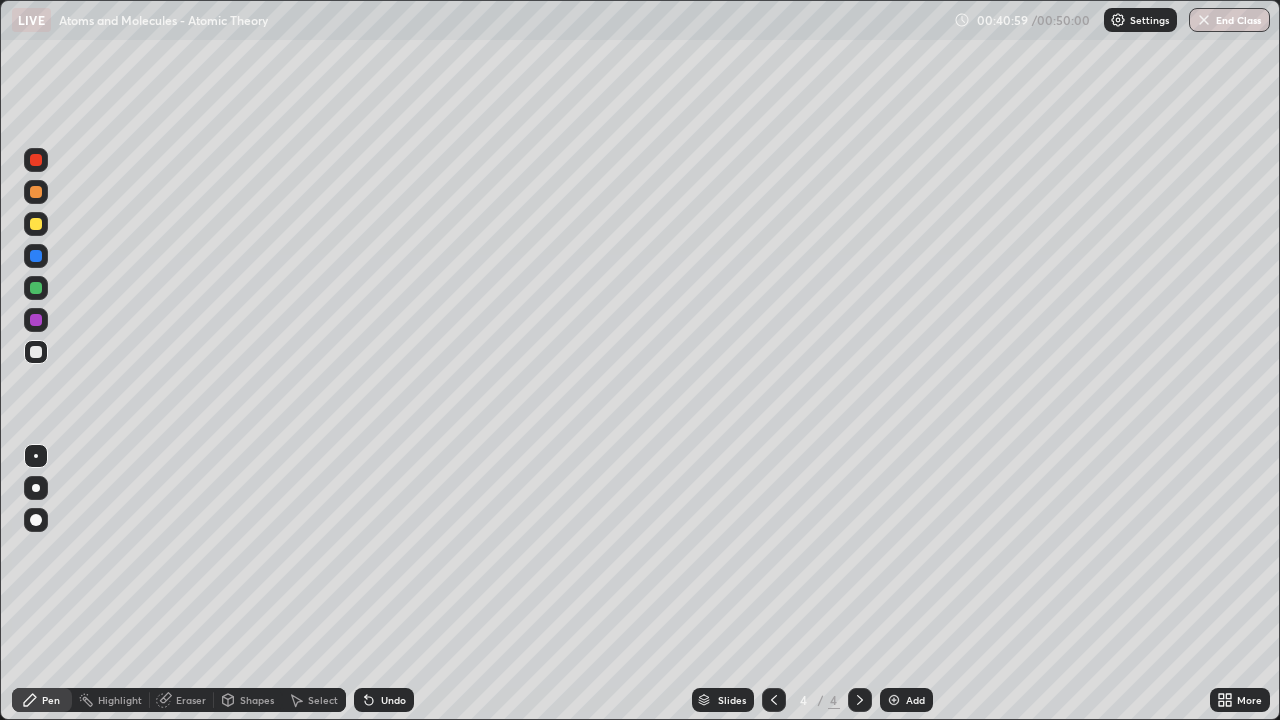 click on "Undo" at bounding box center [393, 700] 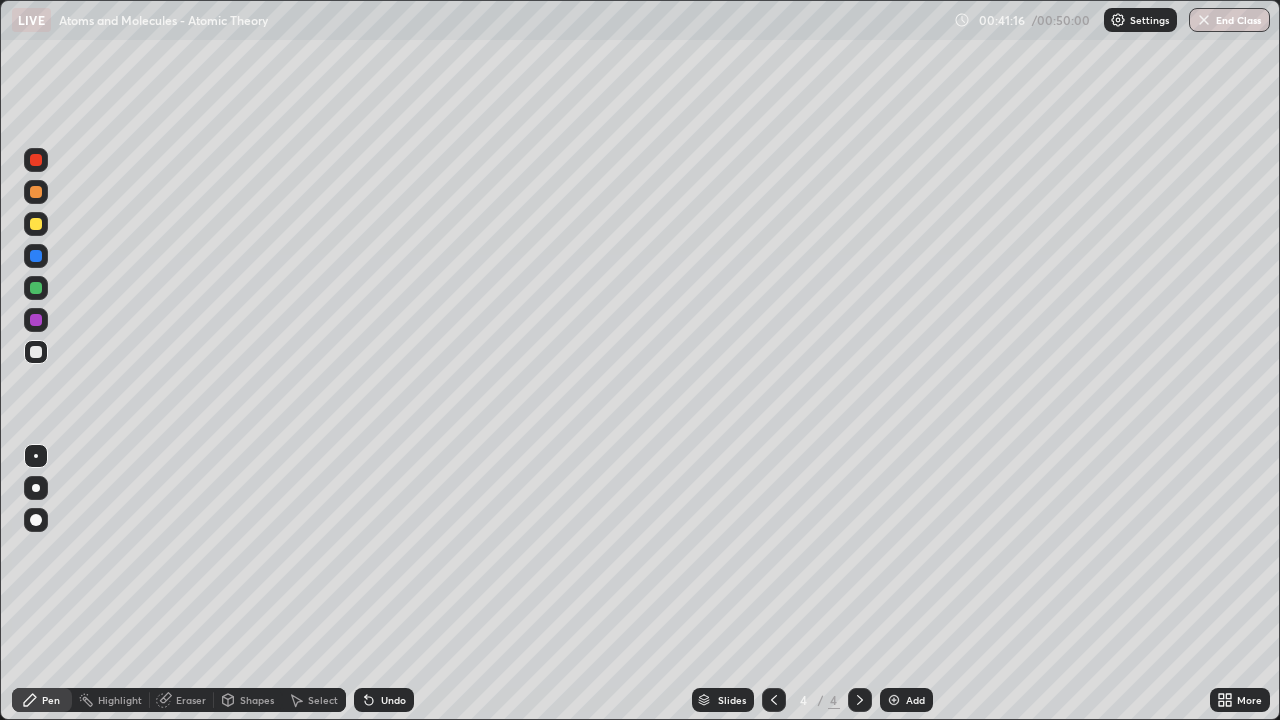 click on "Undo" at bounding box center [393, 700] 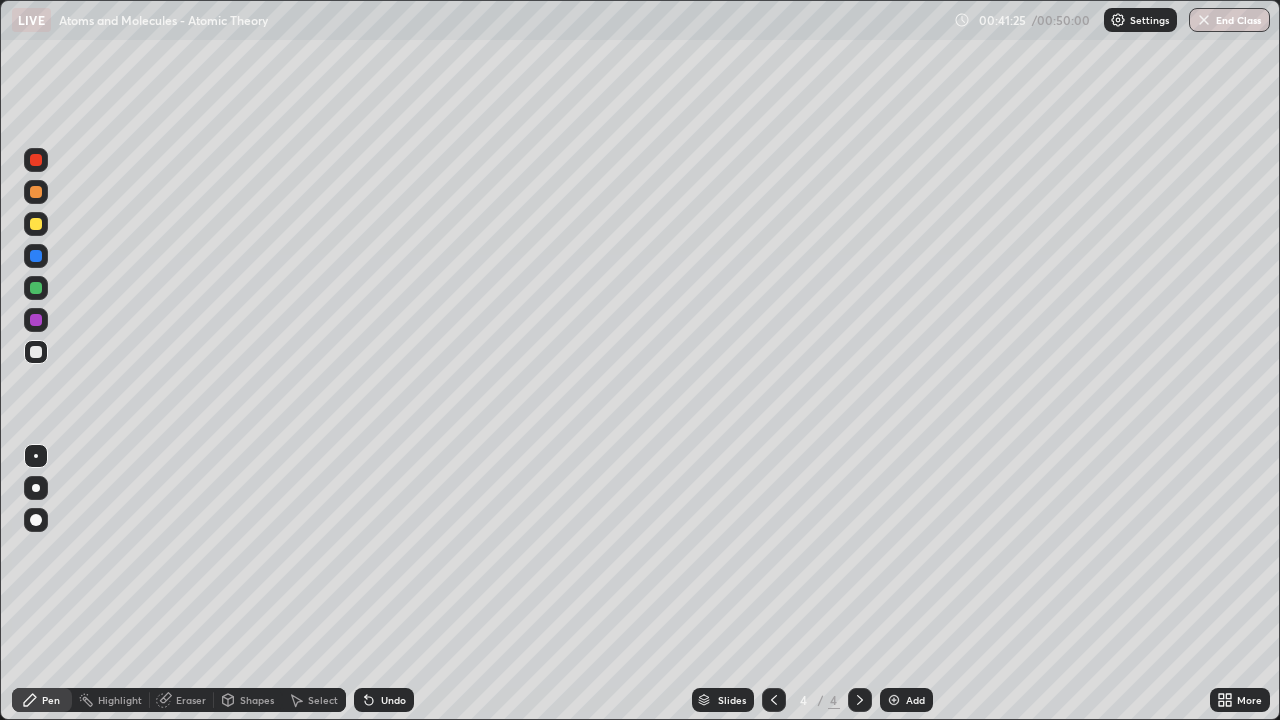 click on "Undo" at bounding box center (384, 700) 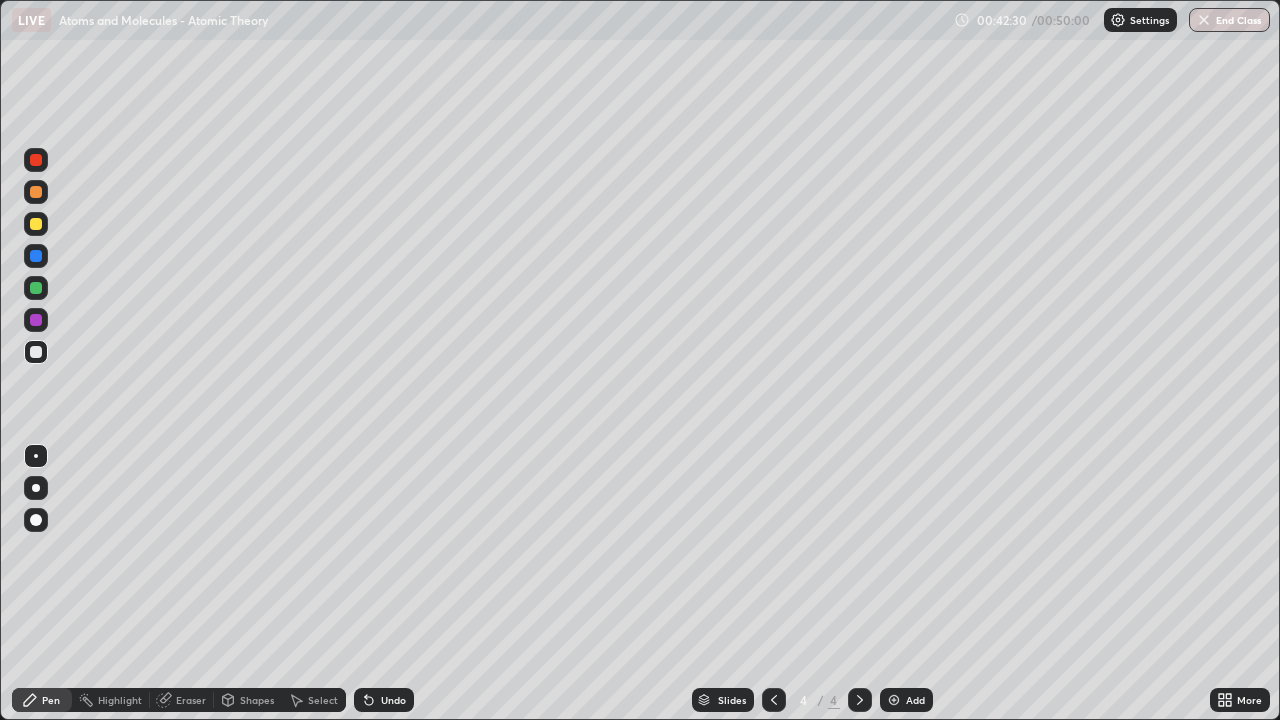 click on "Undo" at bounding box center [393, 700] 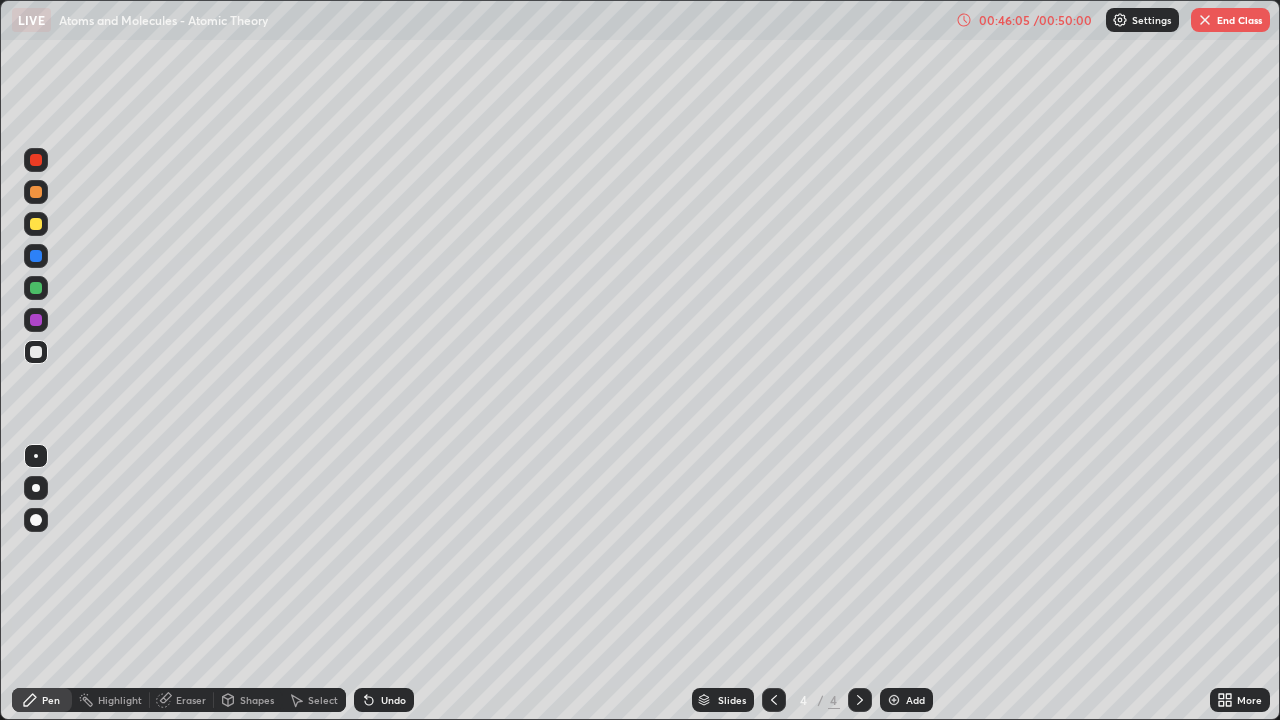 click 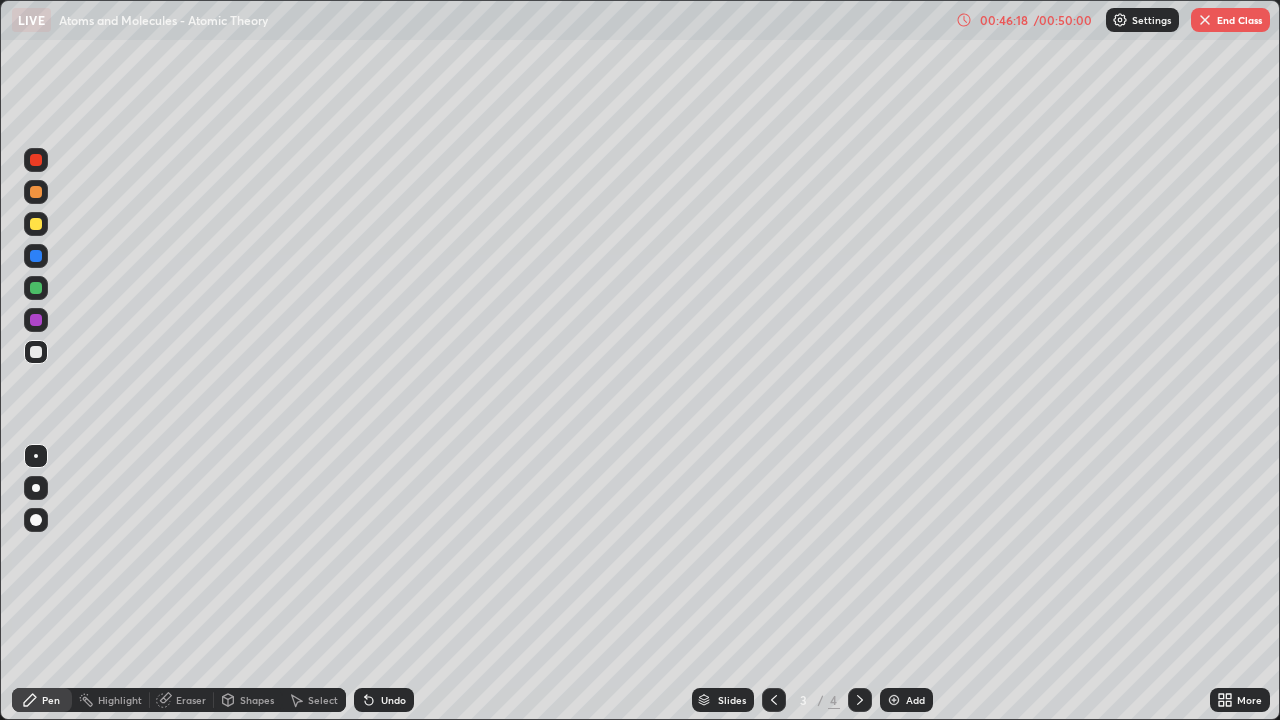 click at bounding box center [860, 700] 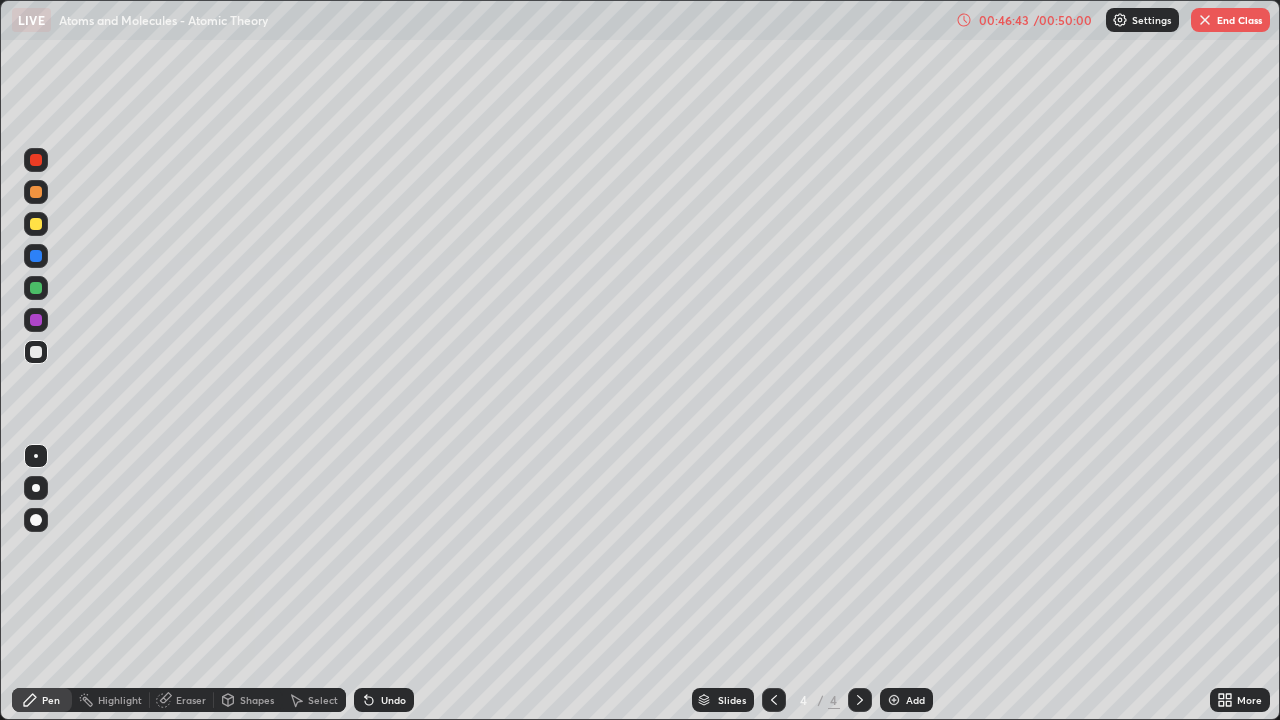 click 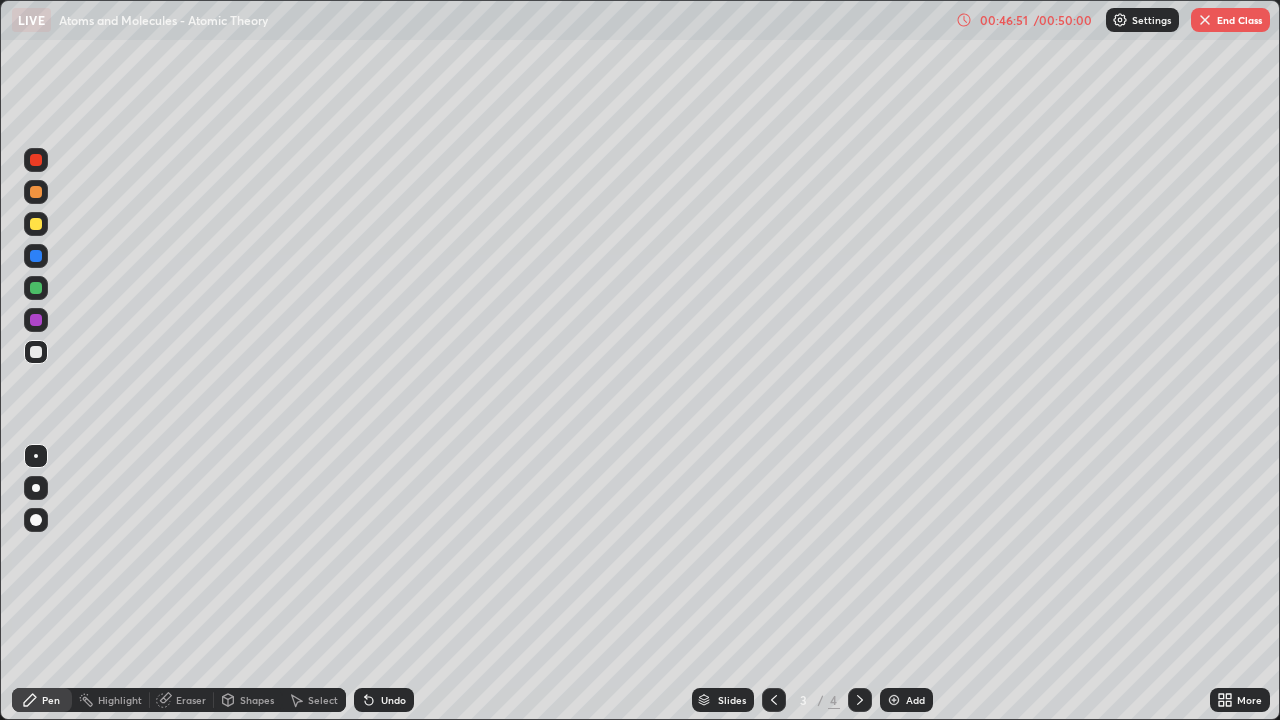click 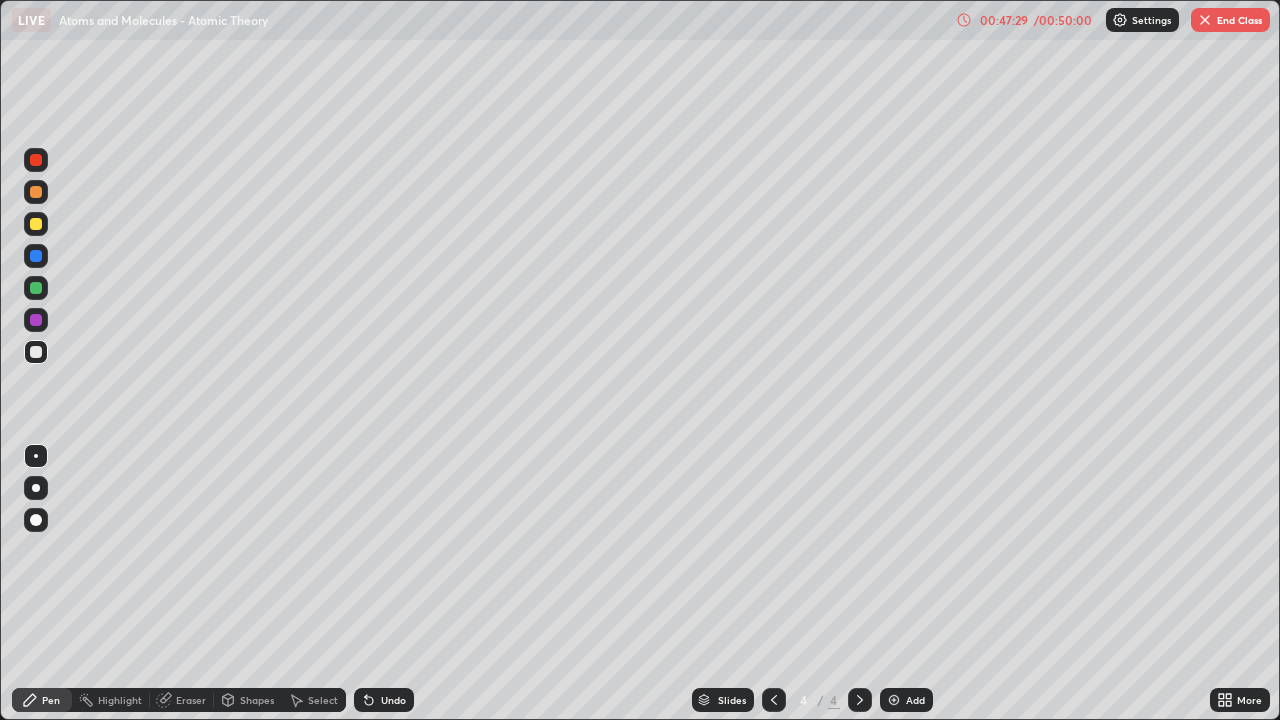 click 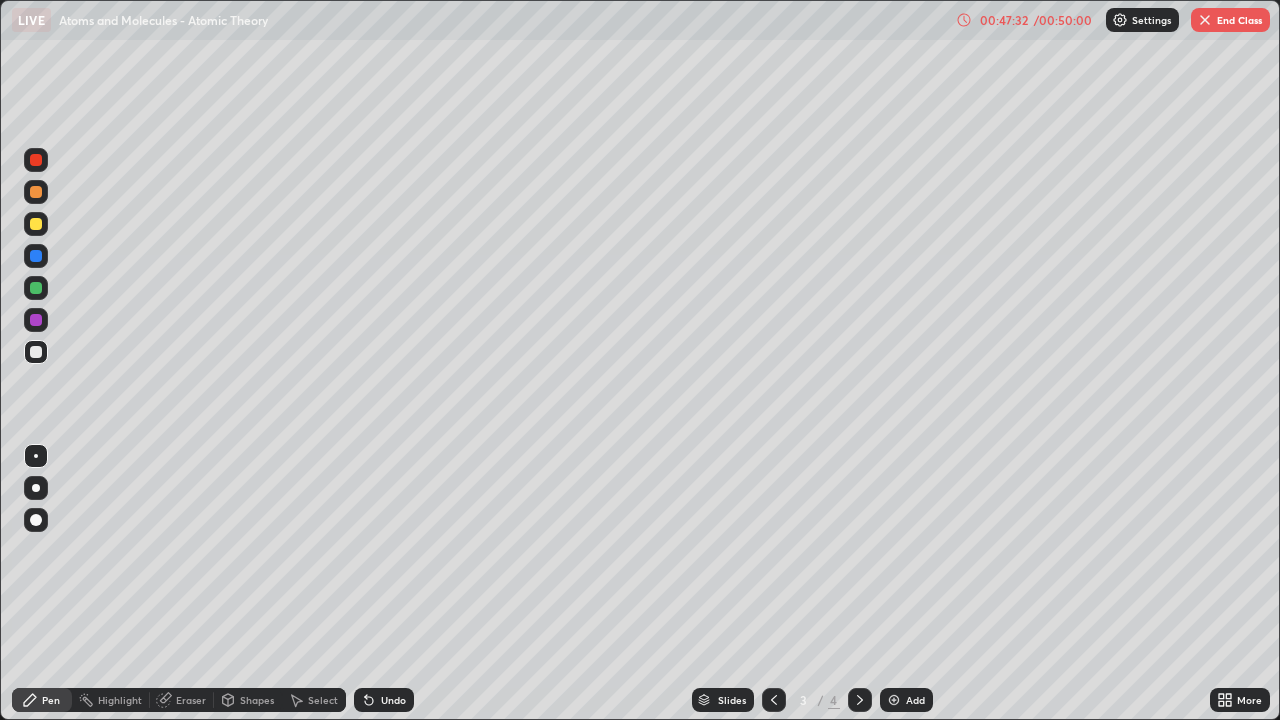 click 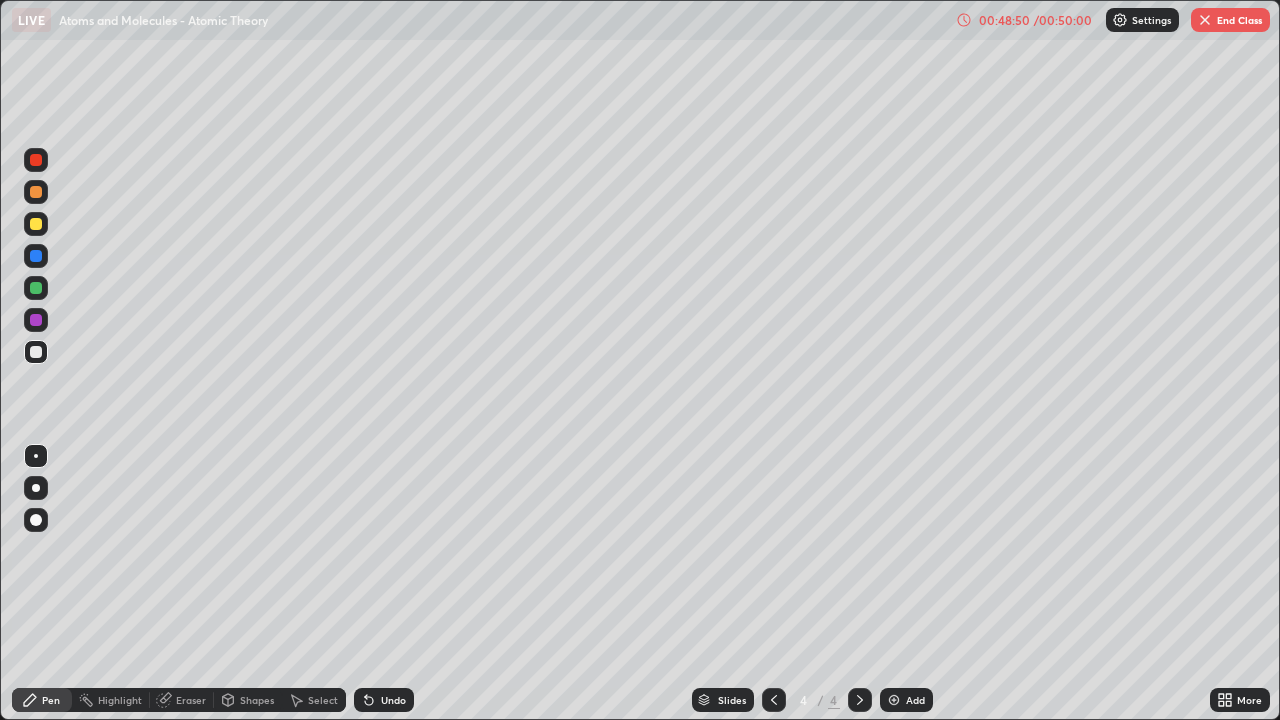 click on "End Class" at bounding box center [1230, 20] 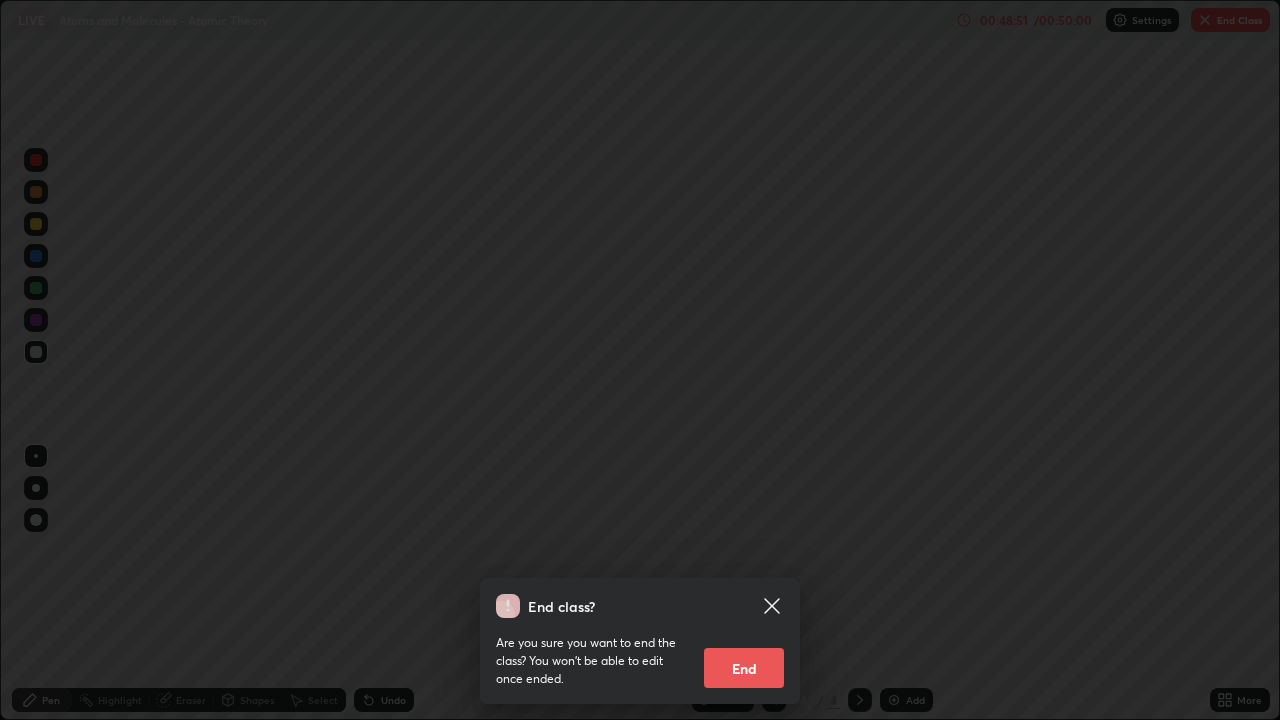 click on "End" at bounding box center [744, 668] 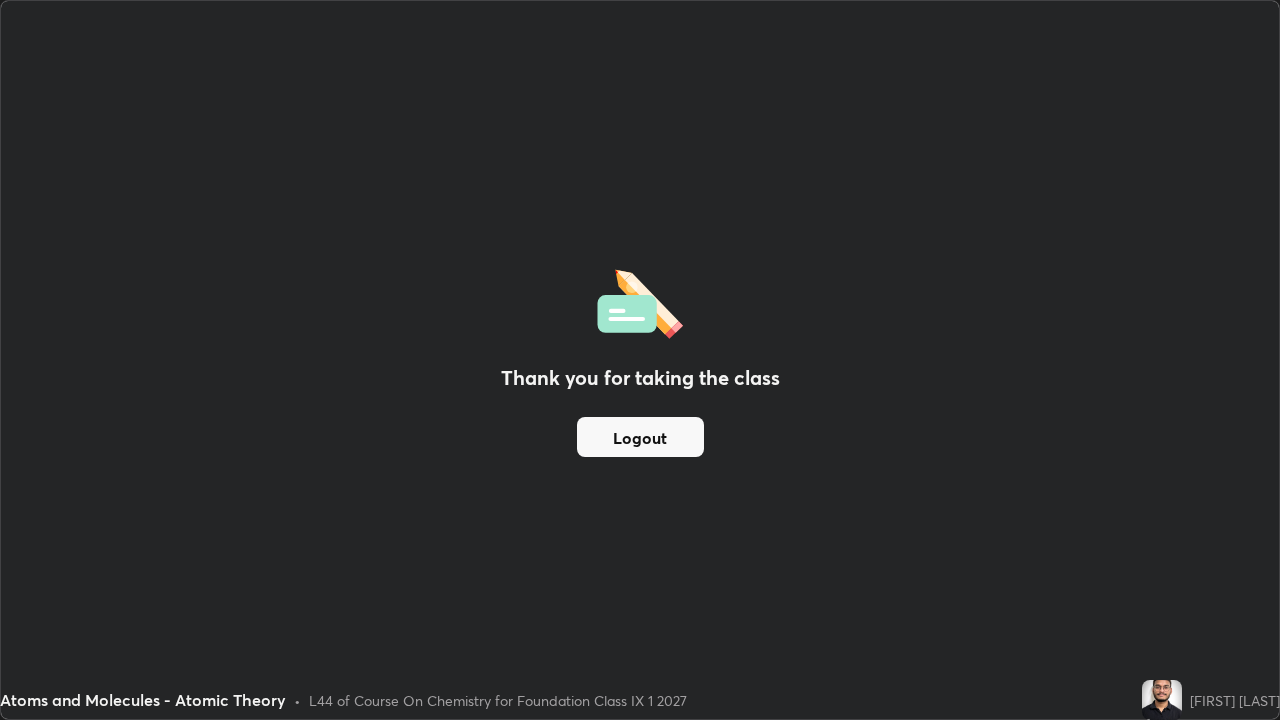 click on "Logout" at bounding box center [640, 437] 